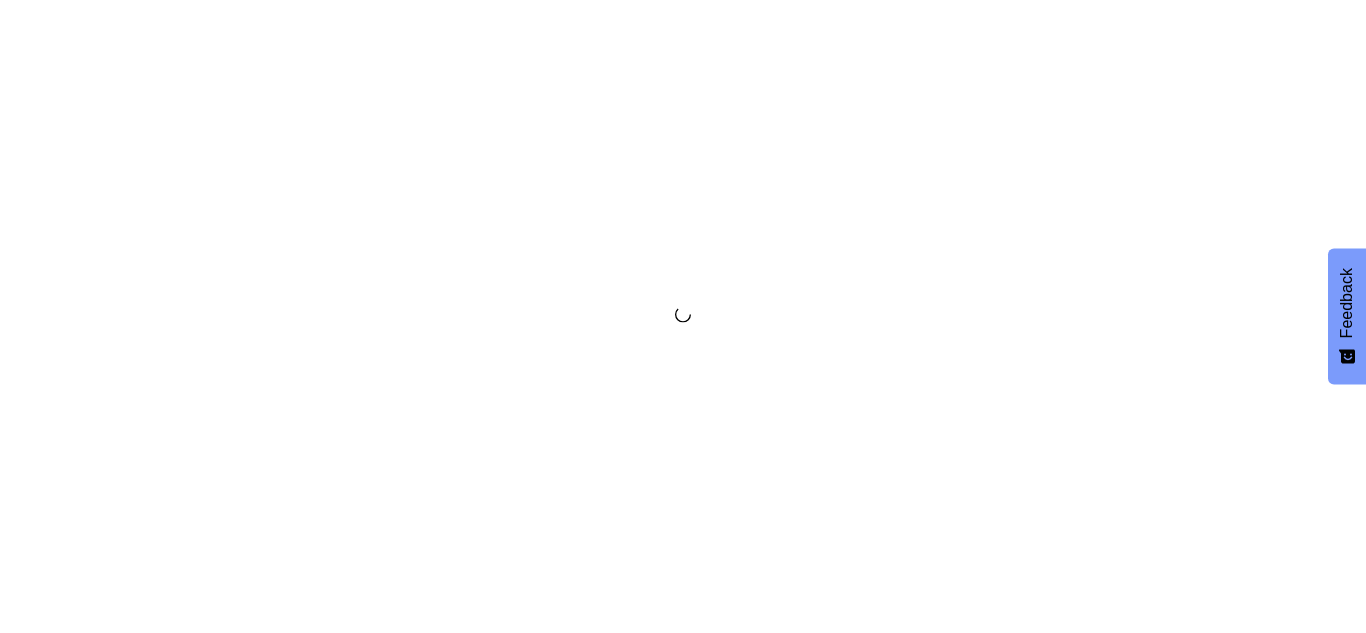 scroll, scrollTop: 0, scrollLeft: 0, axis: both 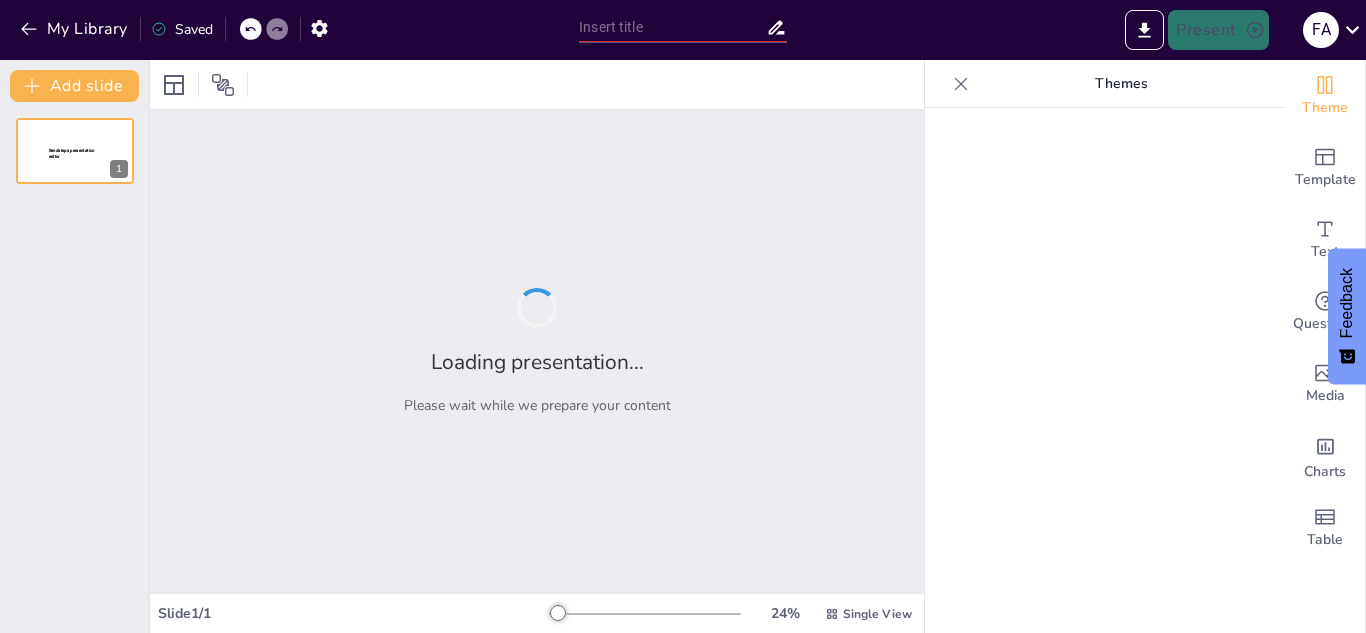 type on "Caminos a Relaciones Saludables: Un Viaje de Transformación" 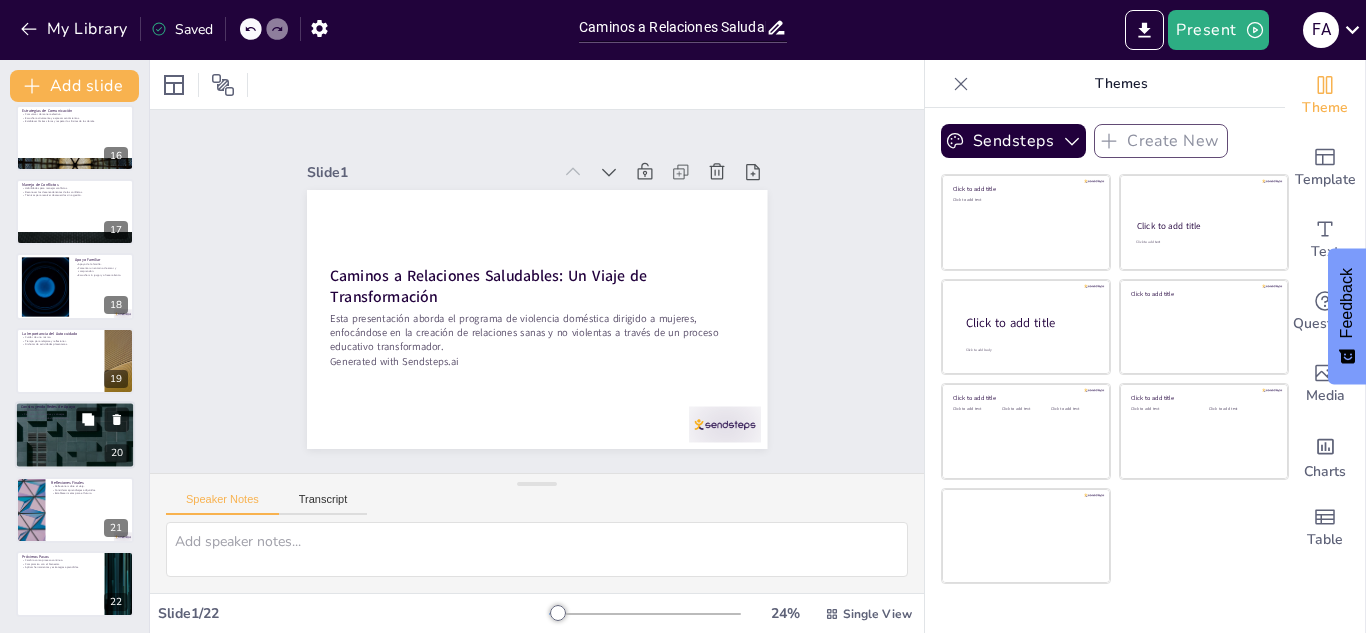 scroll, scrollTop: 0, scrollLeft: 0, axis: both 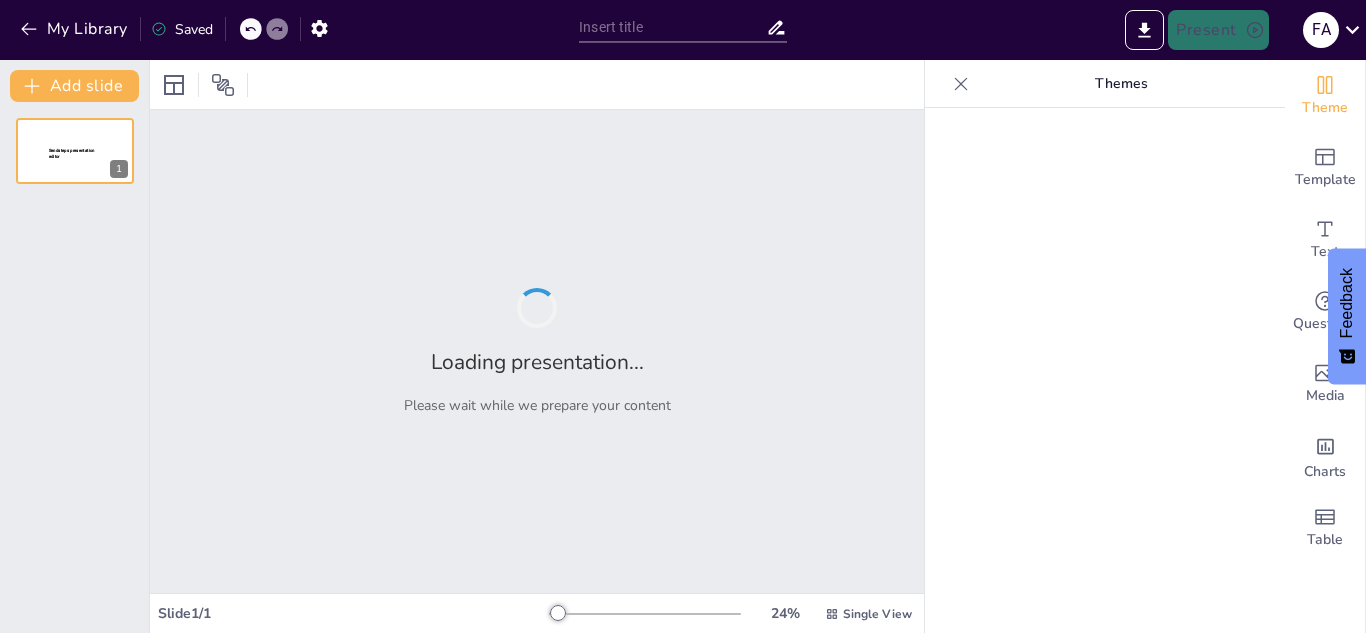 type on "Caminos a Relaciones Saludables: Un Viaje de Transformación" 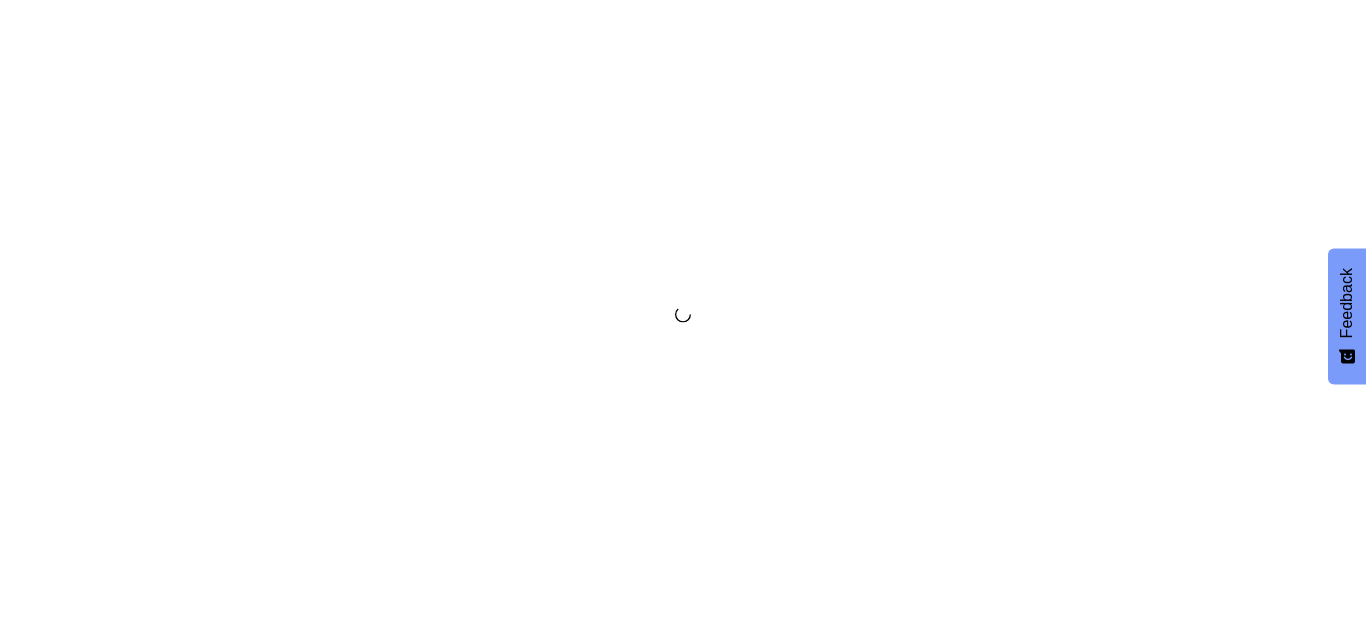scroll, scrollTop: 0, scrollLeft: 0, axis: both 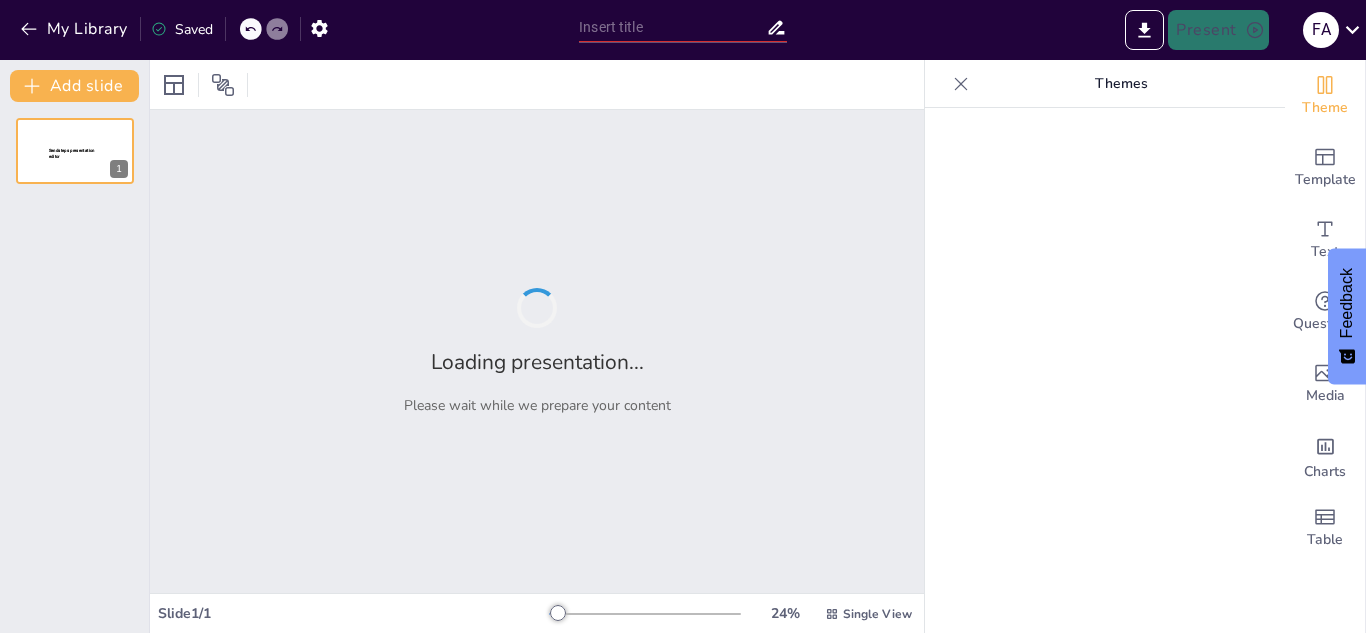type on "52 Semanas de Cambio: Un Currículo para la Superación Personal" 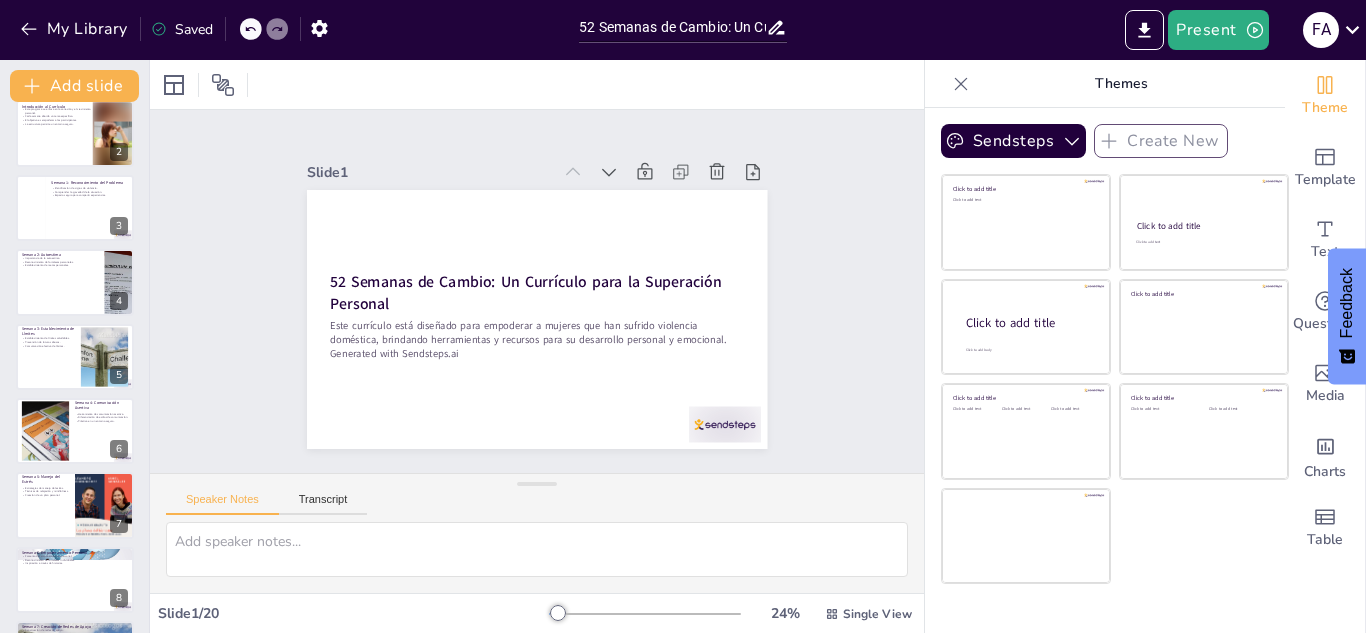 scroll, scrollTop: 0, scrollLeft: 0, axis: both 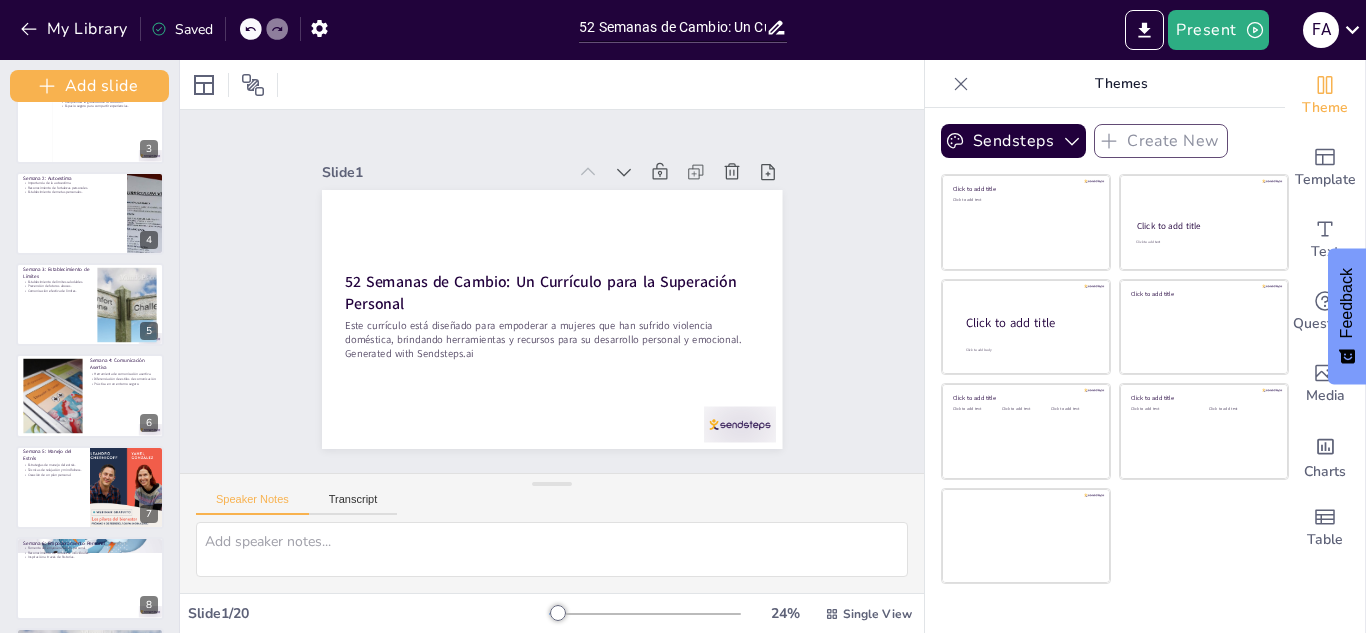 drag, startPoint x: 151, startPoint y: 197, endPoint x: 158, endPoint y: 163, distance: 34.713108 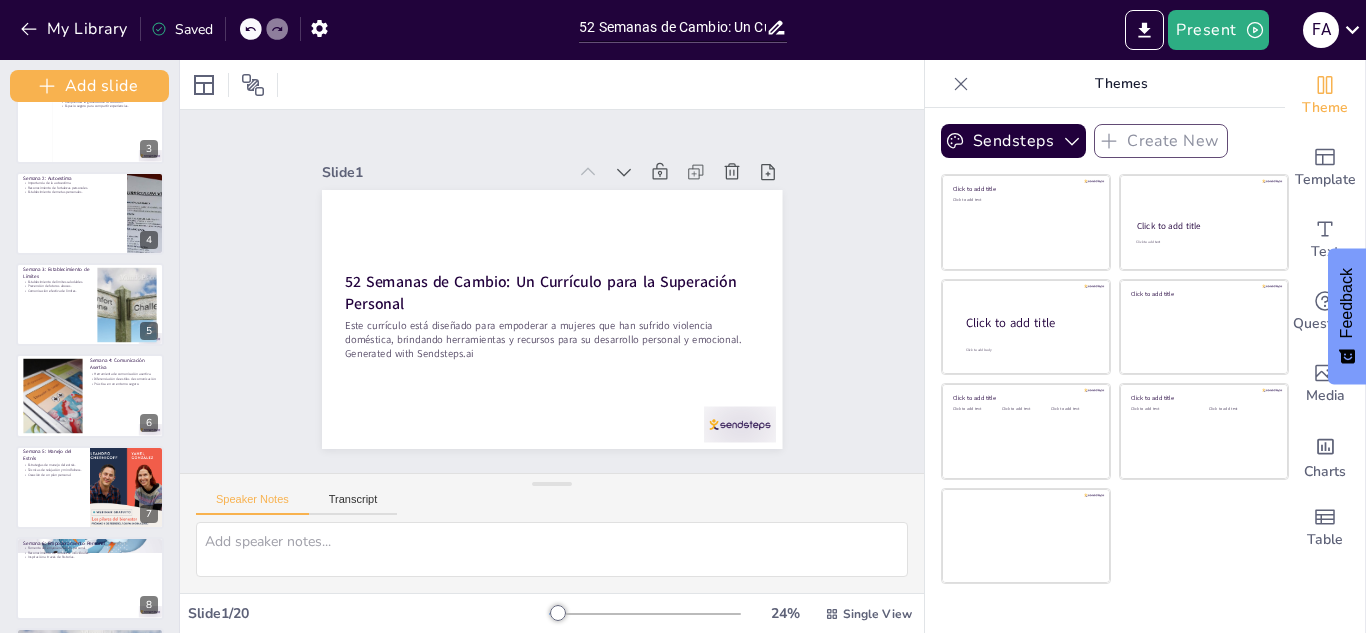 click on "Add slide 52 Semanas de Cambio: Un Currículo para la Superación Personal Este currículo está diseñado para empoderar a mujeres que han sufrido violencia doméstica, brindando herramientas y recursos para su desarrollo personal y emocional. Generated with Sendsteps.ai 1 Introducción al Currículo Este programa se enfoca en la sanación y el crecimiento personal. Cada semana aborda un tema específico. El objetivo es empoderar a las participantes. La estructura permite un entorno seguro. 2 Semana 1: Reconocimiento del Problema Identificación de signos de violencia. Comprender la gravedad de la situación. Espacio seguro para compartir experiencias. 3 Semana 2: Autoestima Importancia de la autoestima. Reconocimiento de fortalezas personales. Establecimiento de metas personales. 4 Semana 3: Establecimiento de Límites Establecimiento de límites saludables. Prevención de futuros abusos. Comunicación efectiva de límites. 5 Semana 4: Comunicación Asertiva Herramienta de comunicación asertiva. 6 7 8 9 10" at bounding box center (90, 346) 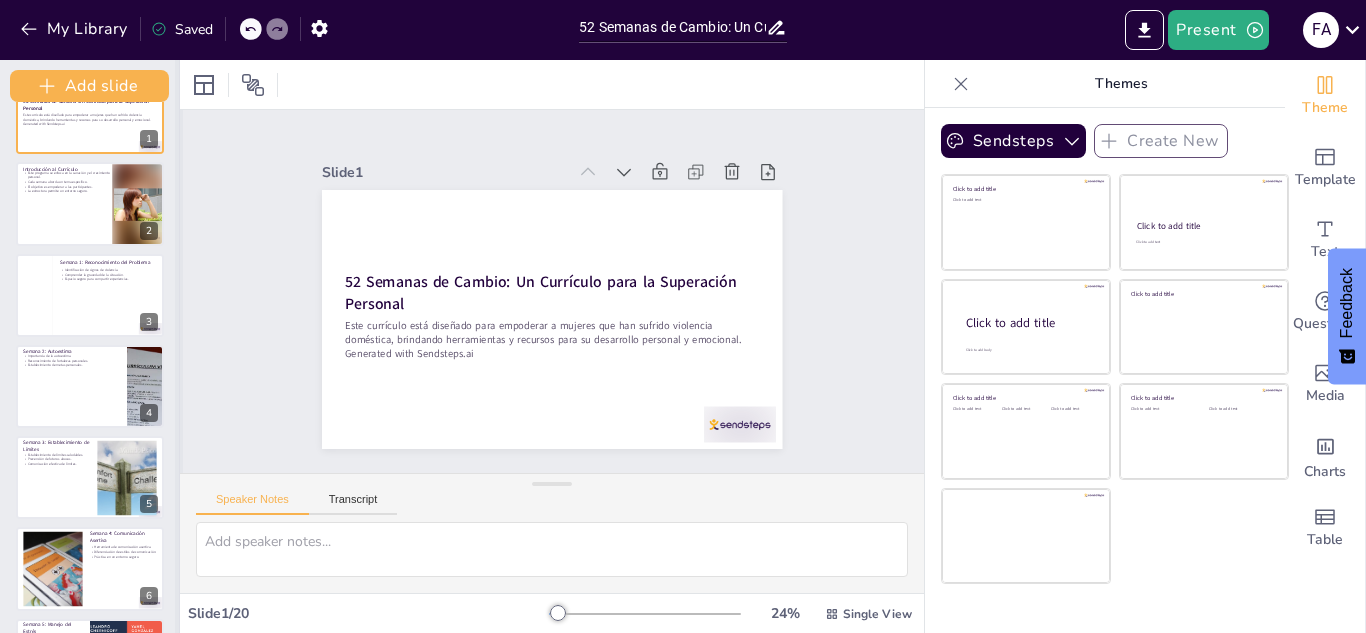 scroll, scrollTop: 0, scrollLeft: 0, axis: both 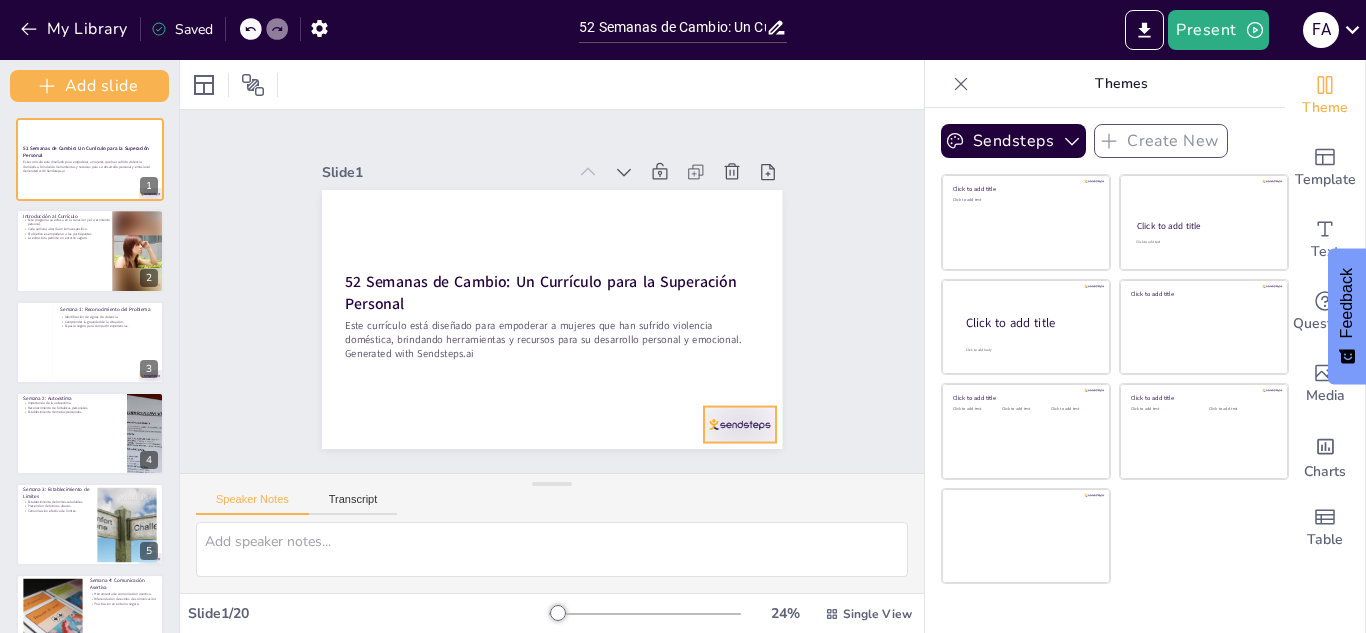 click at bounding box center (740, 425) 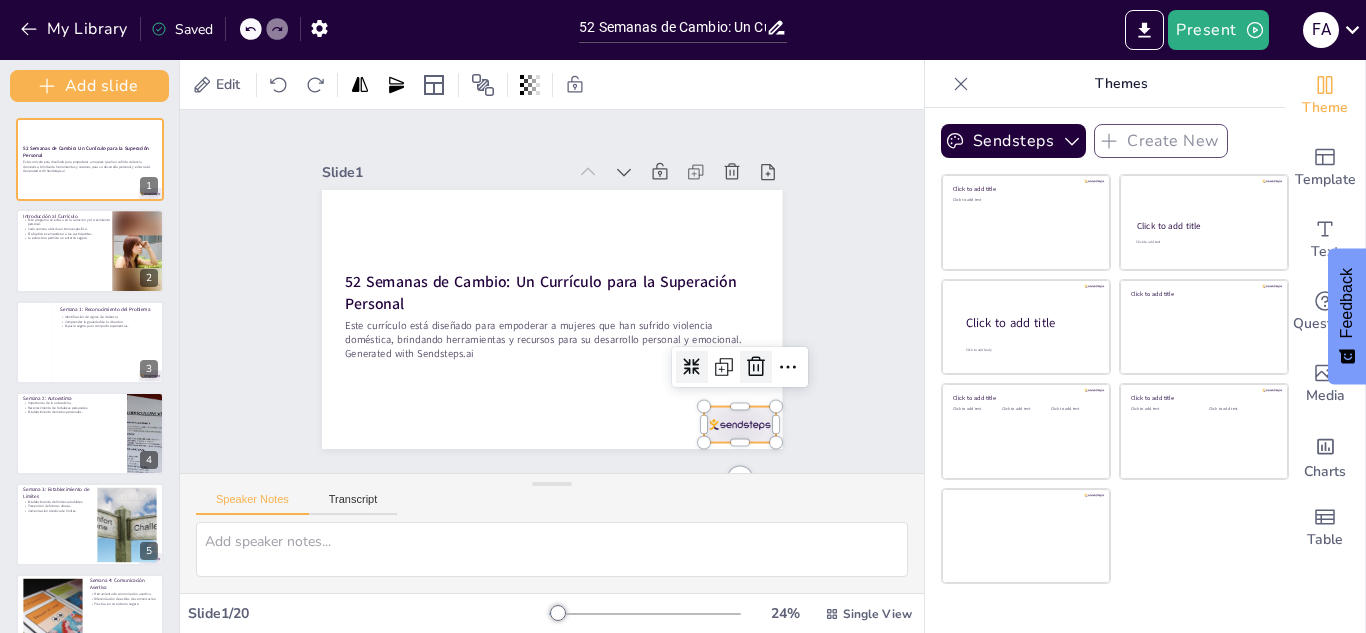 click 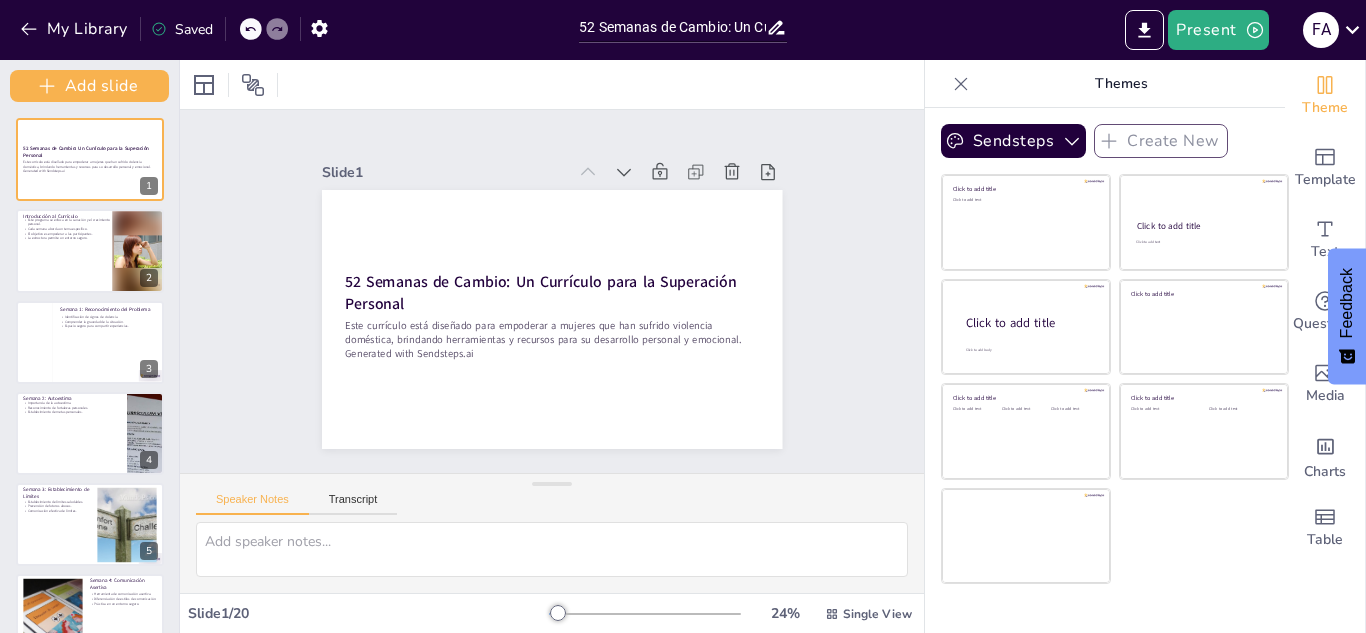 click 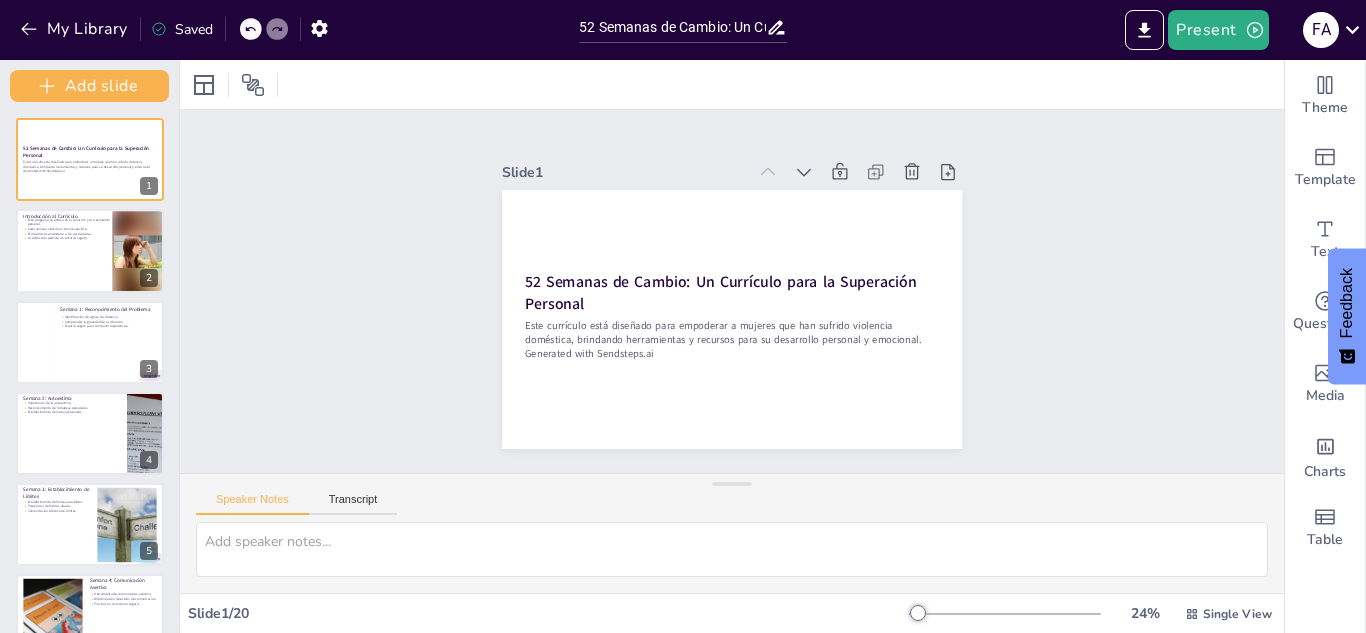 click at bounding box center (1005, 614) 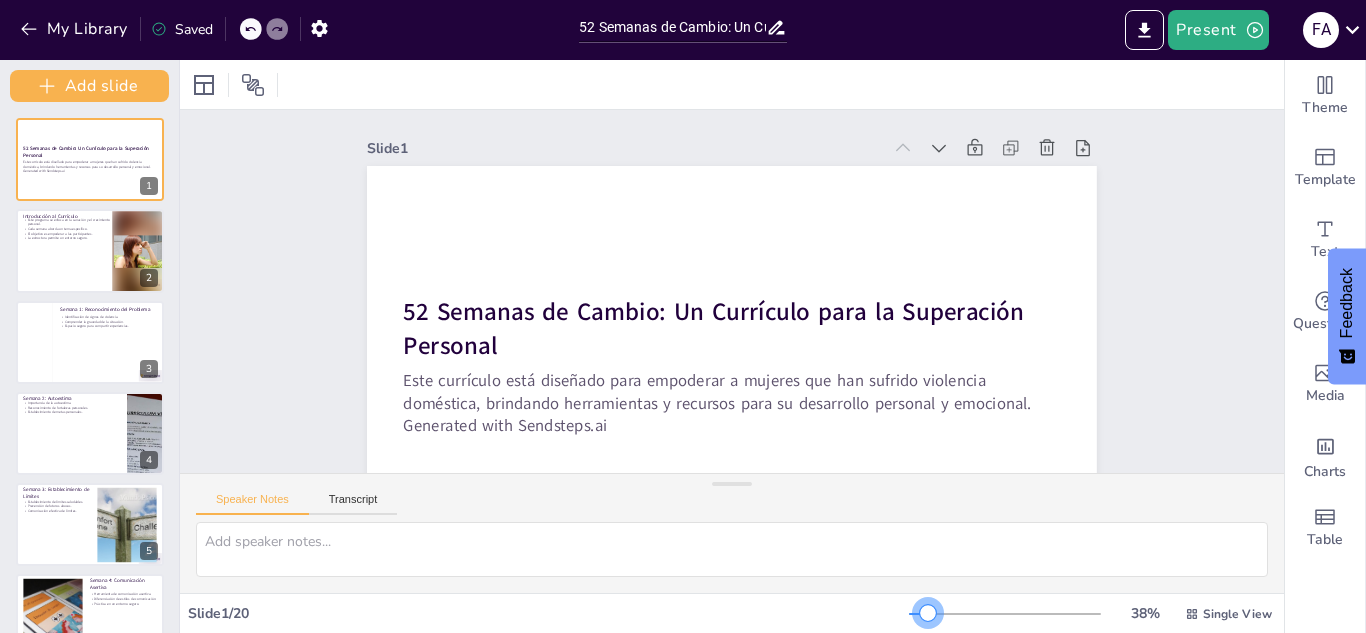 click at bounding box center (1005, 614) 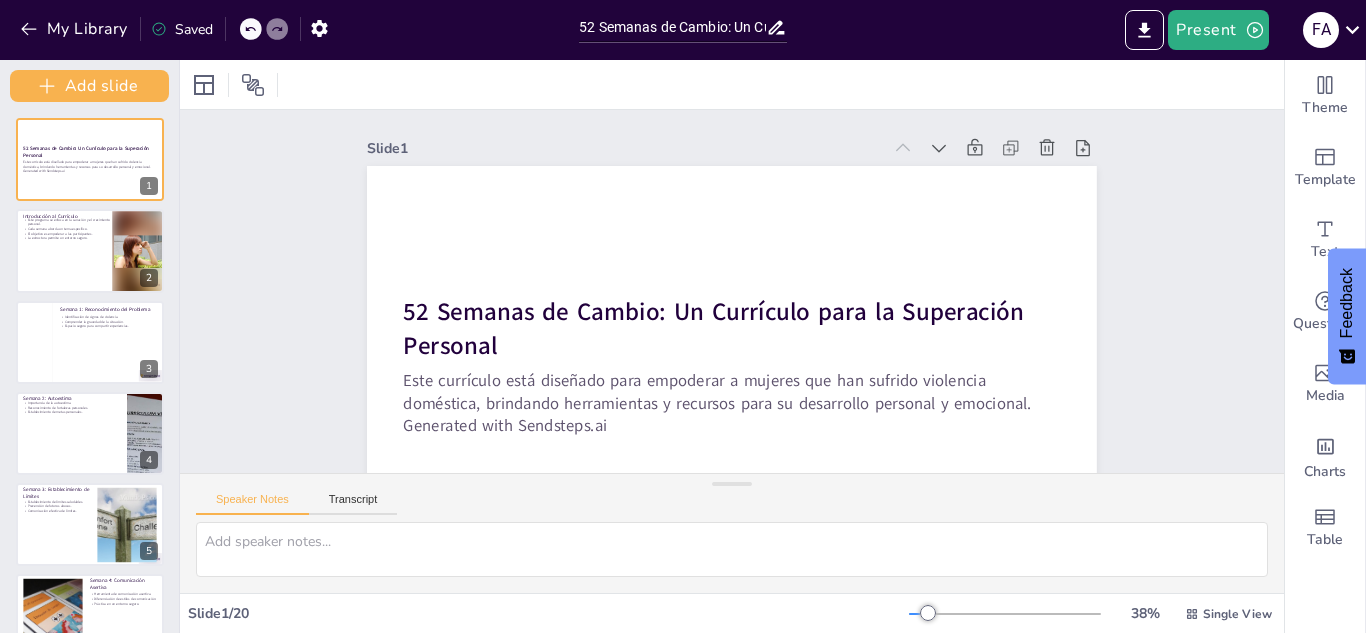 click 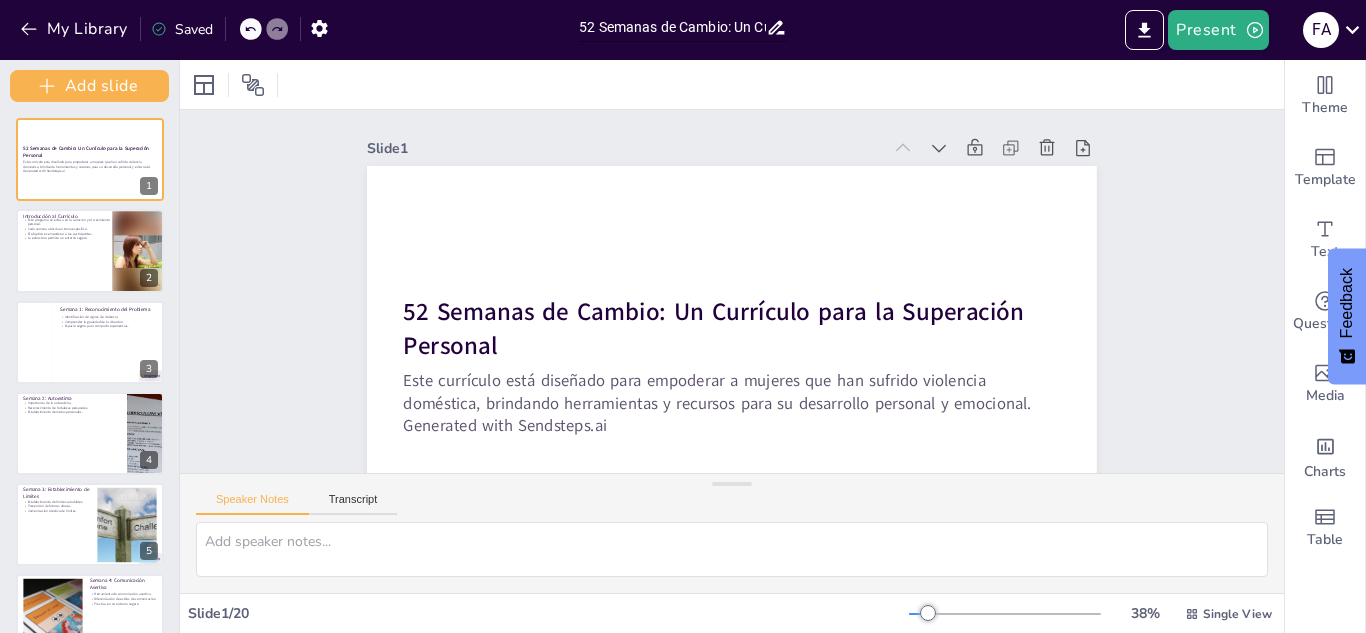 click on "52 Semanas de Cambio: Un Currículo para la Superación Personal" at bounding box center [672, 27] 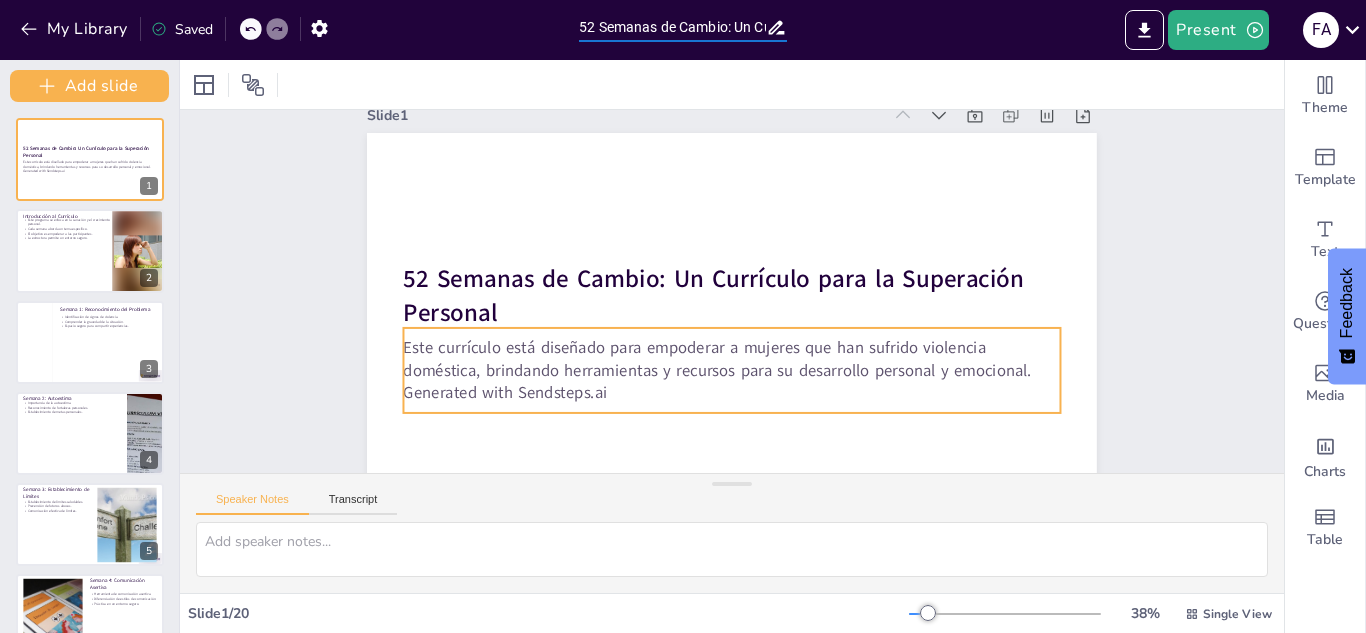 scroll, scrollTop: 0, scrollLeft: 0, axis: both 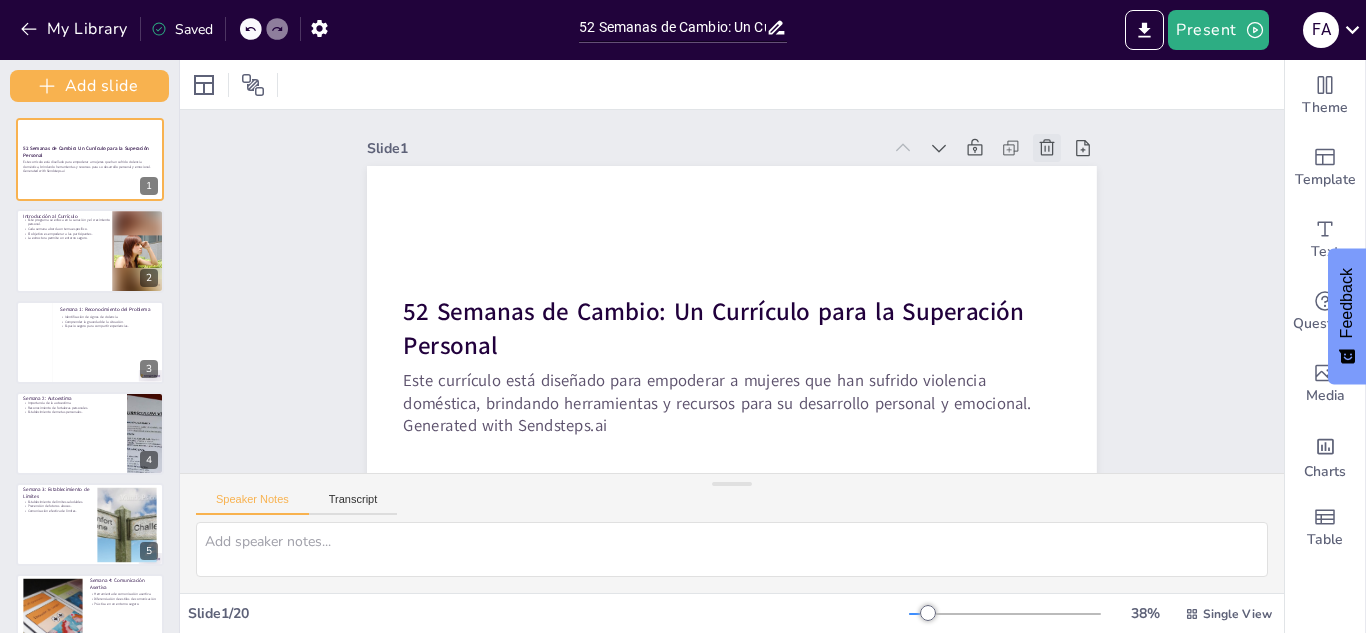 click 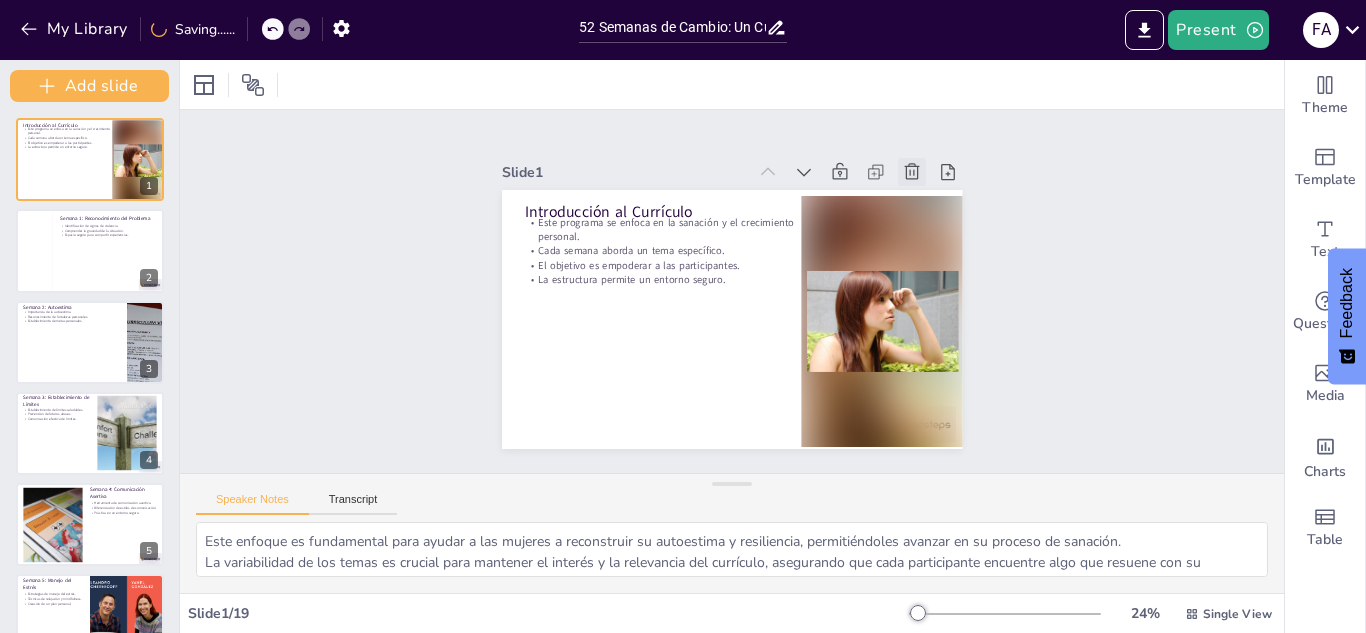 click 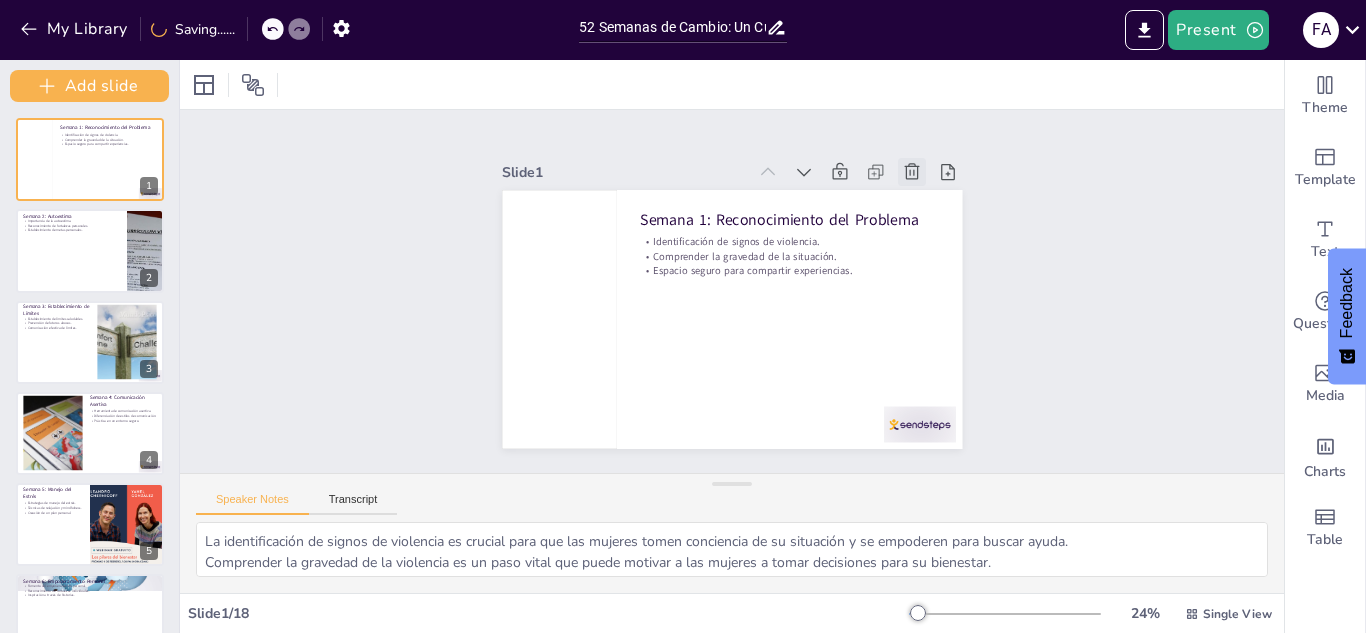click 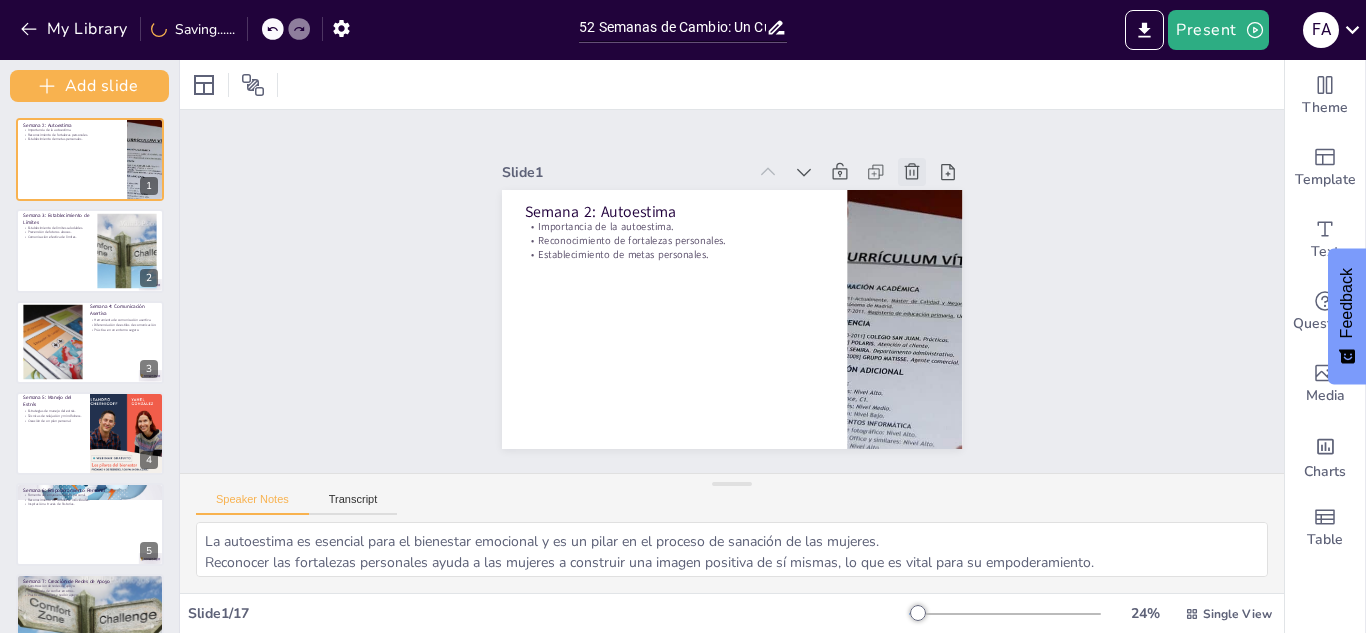 click 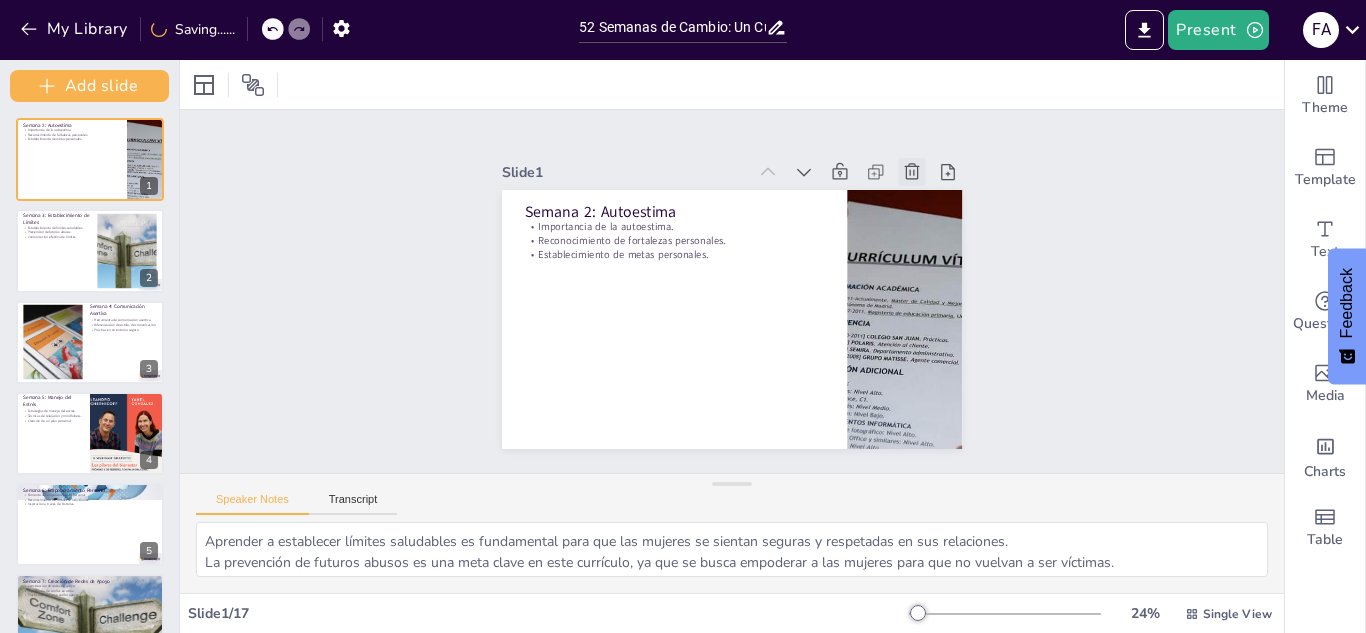 click 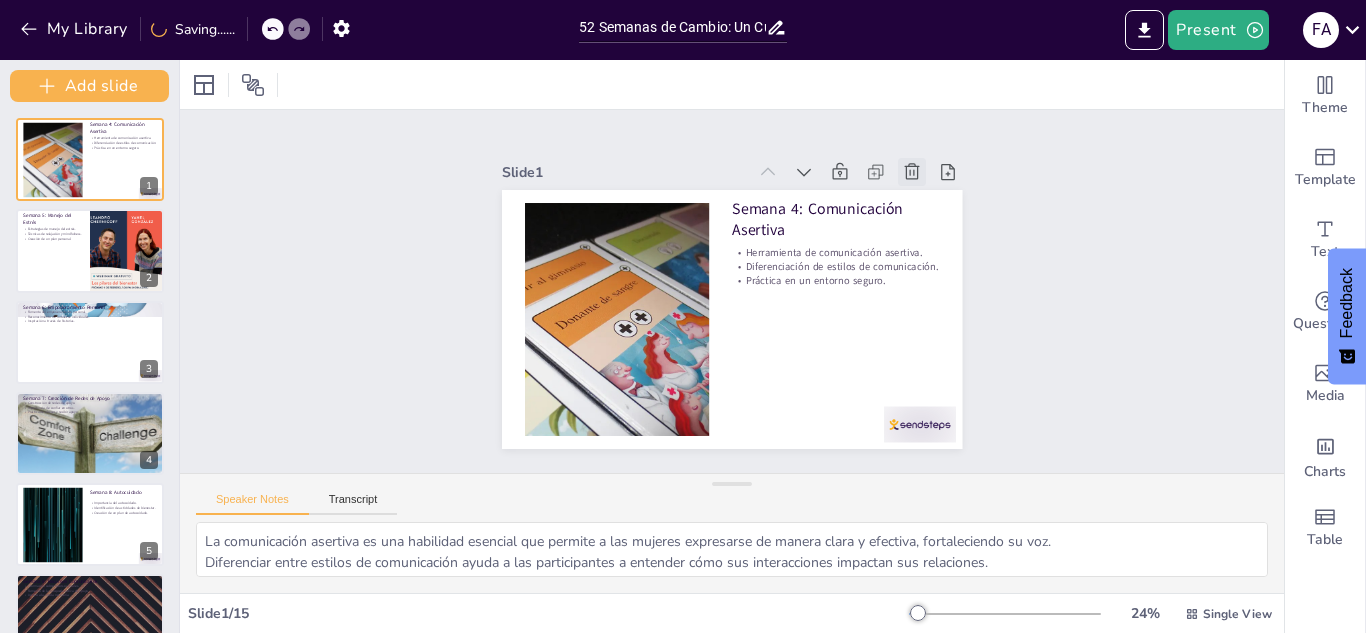 click 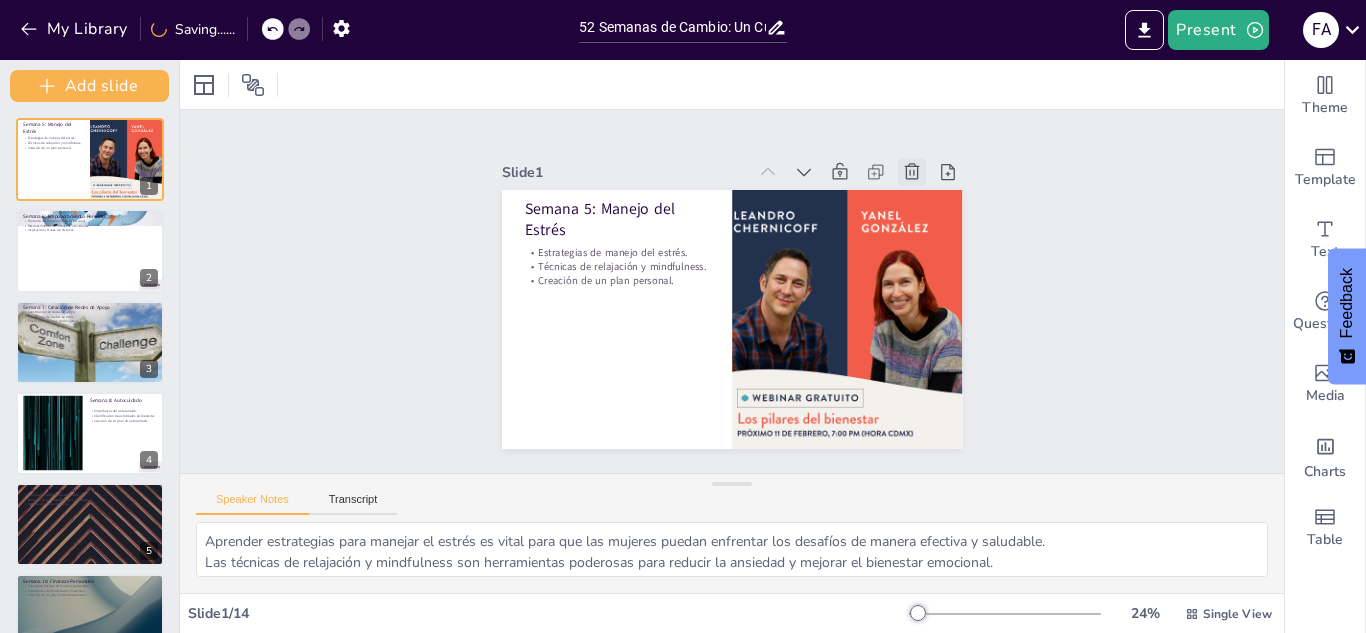 click 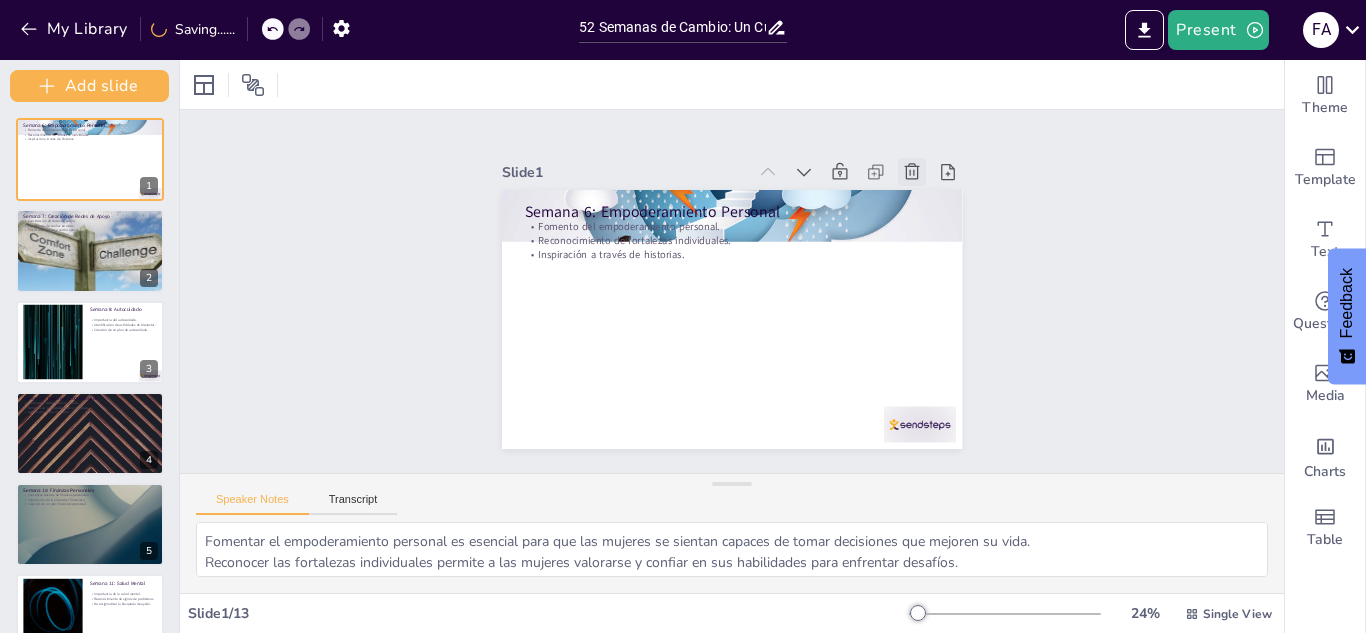 click 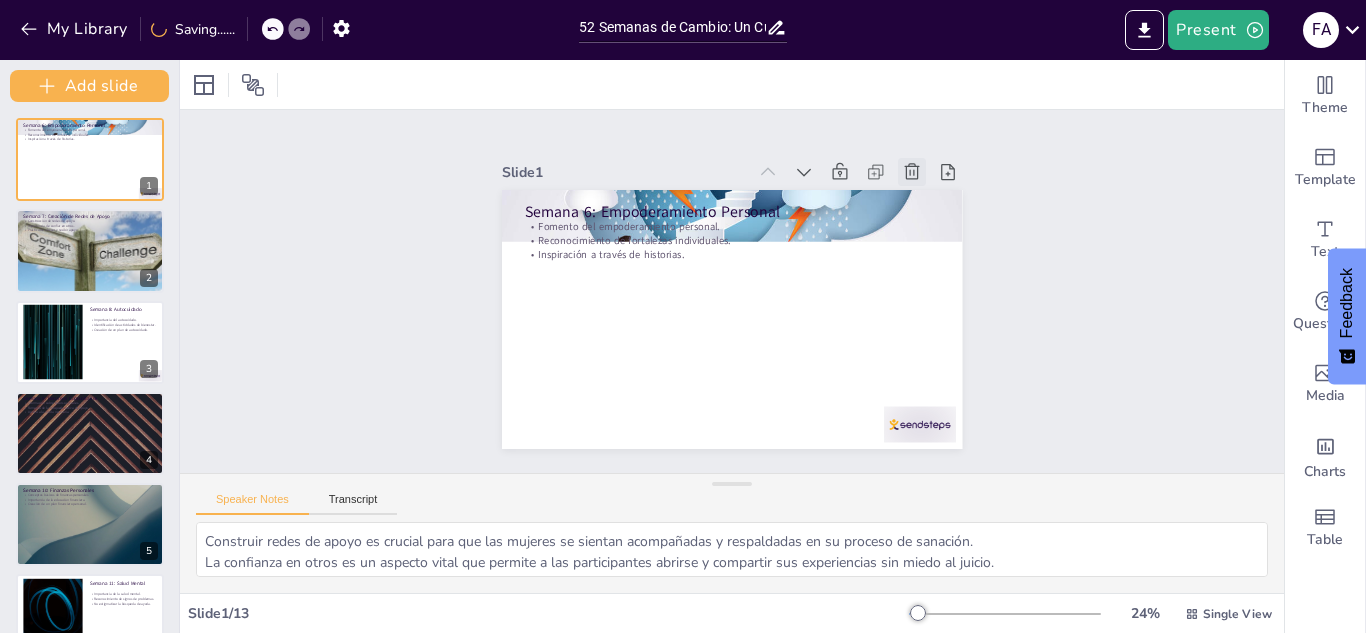 click 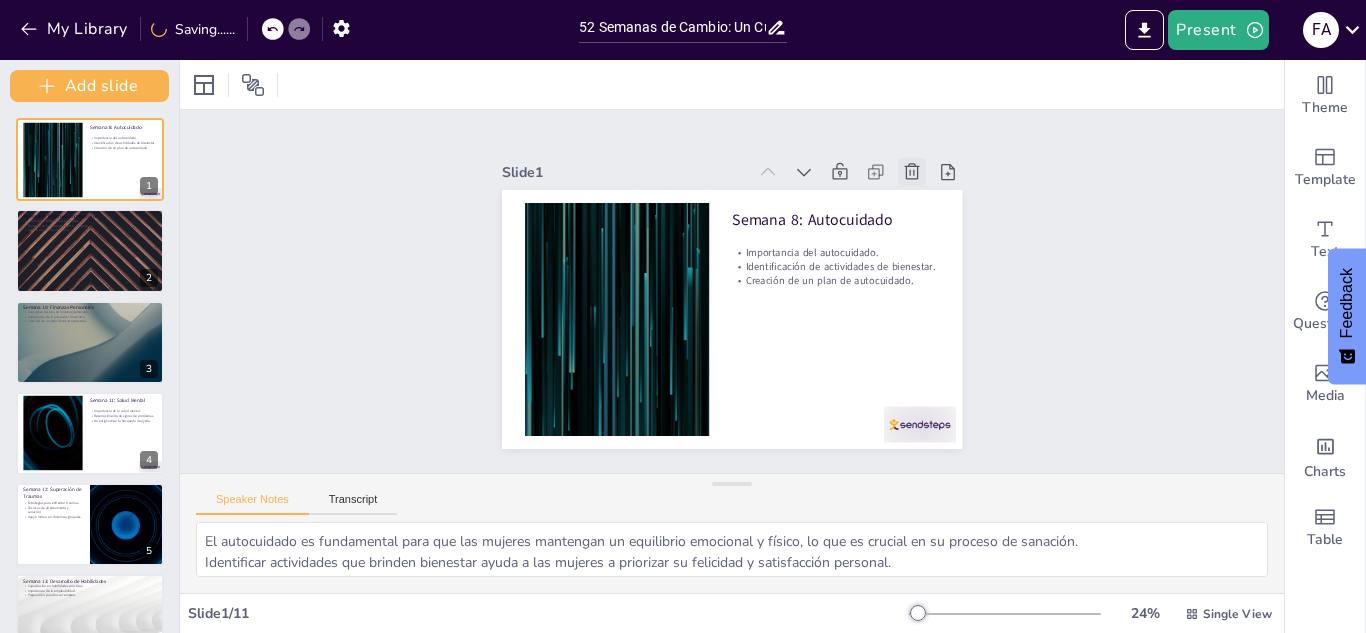 click 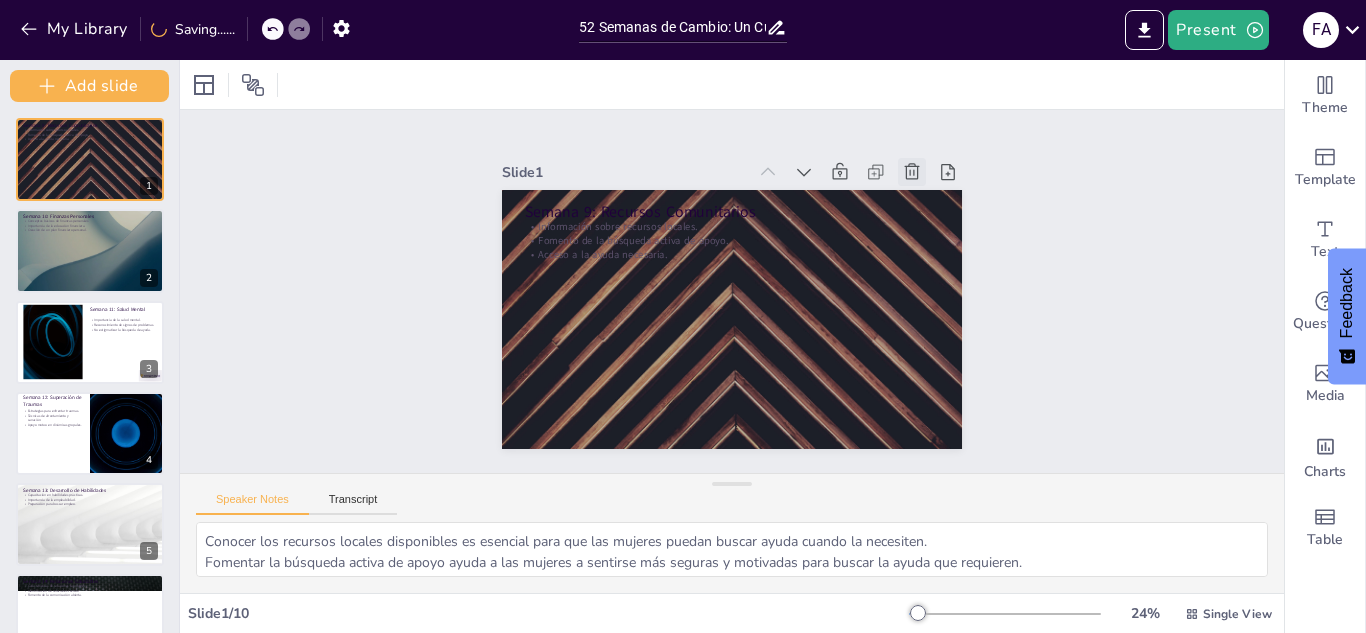 click 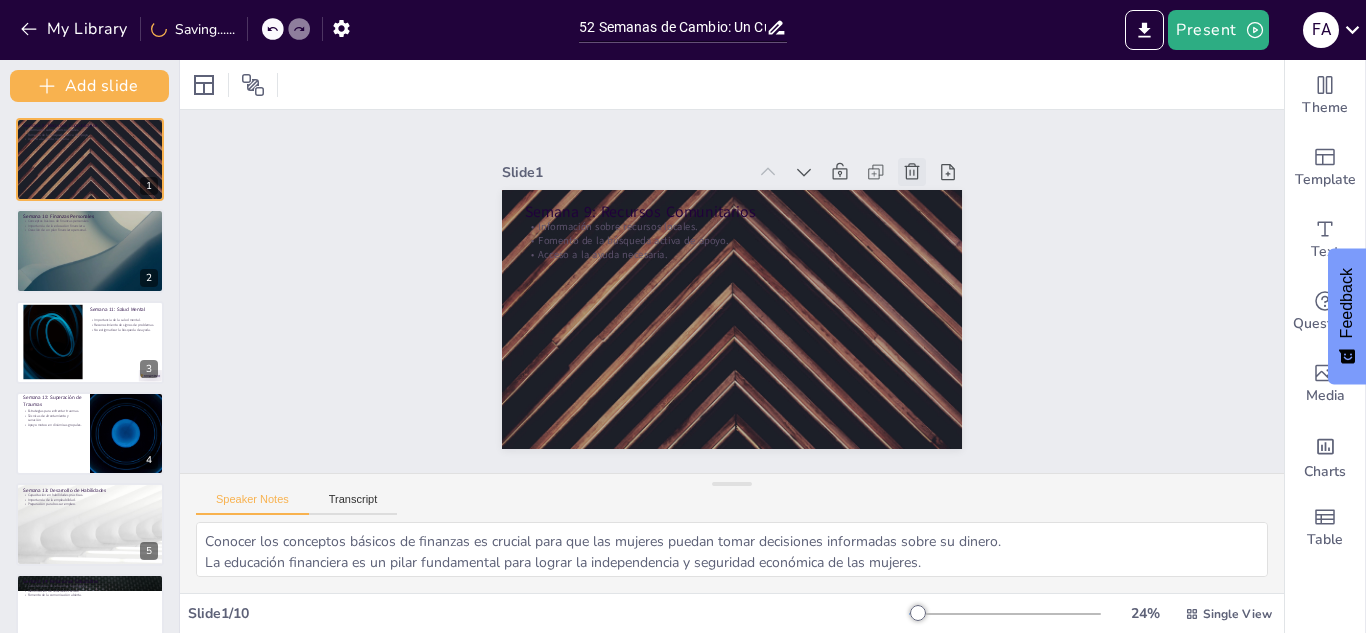 click 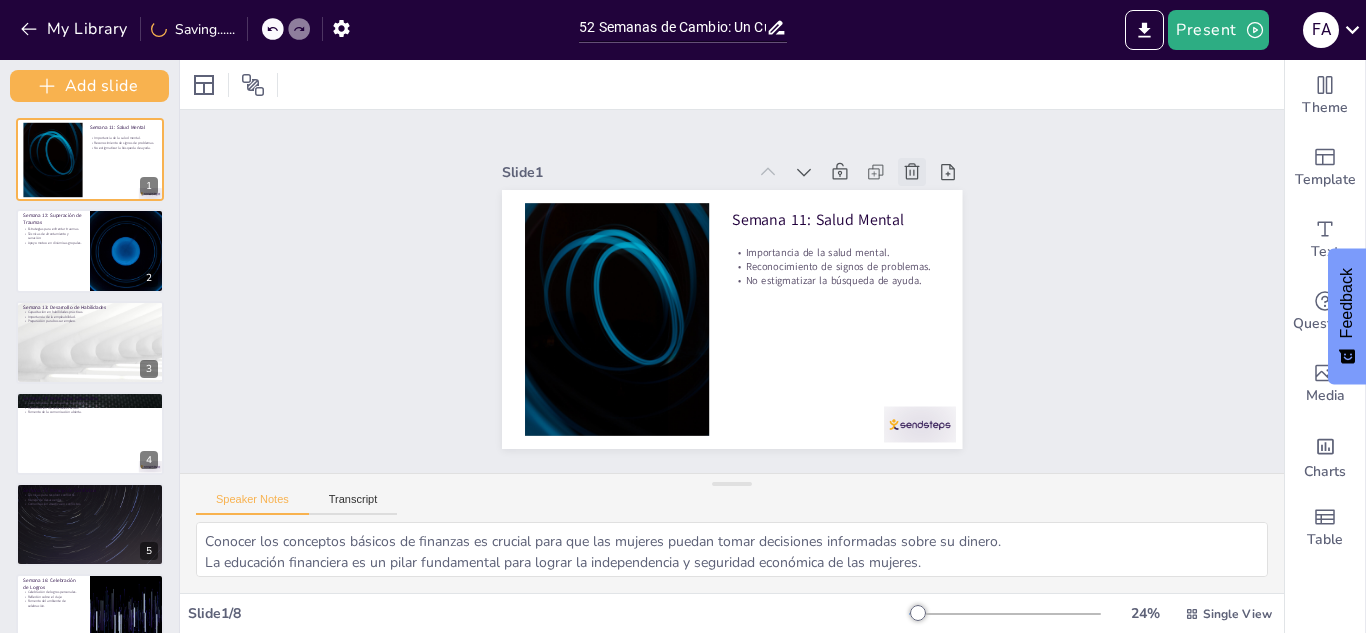 type on "La salud mental es un aspecto esencial del bienestar general y debe ser priorizada por todas las mujeres.
Reconocer los signos de problemas de salud mental es fundamental para que las mujeres puedan buscar ayuda a tiempo.
Es importante eliminar la estigmatización asociada a la salud mental para que las mujeres se sientan libres de buscar la ayuda que necesitan." 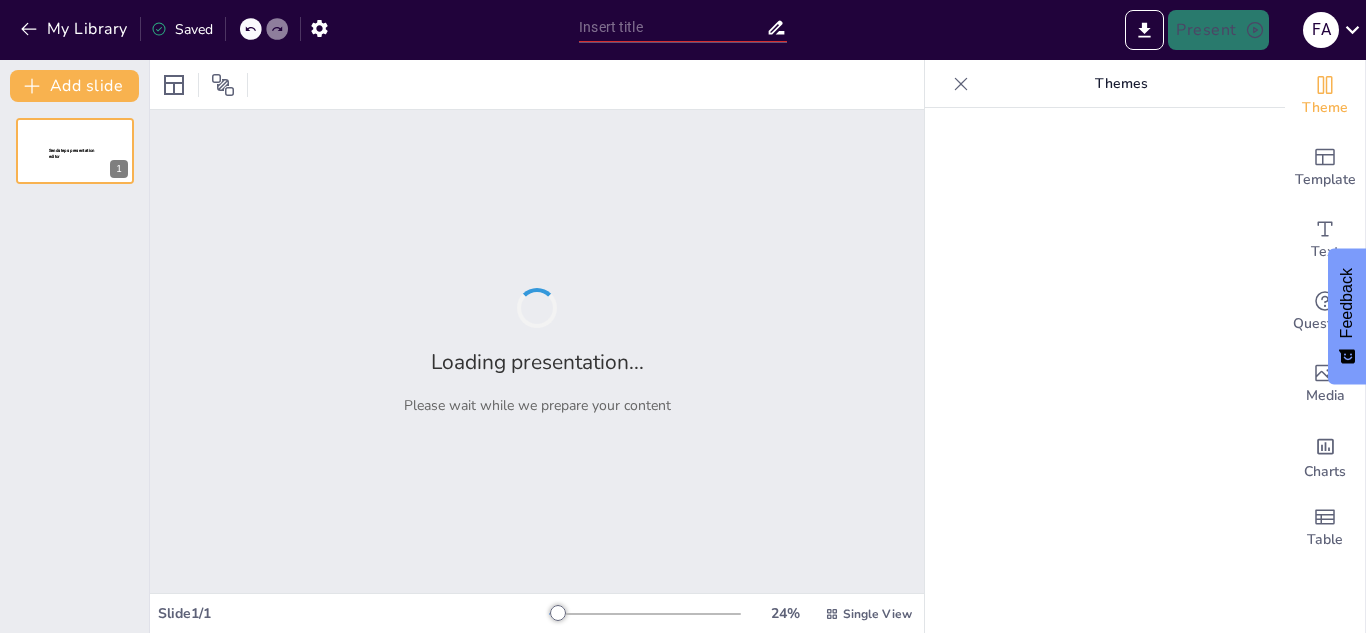 scroll, scrollTop: 0, scrollLeft: 0, axis: both 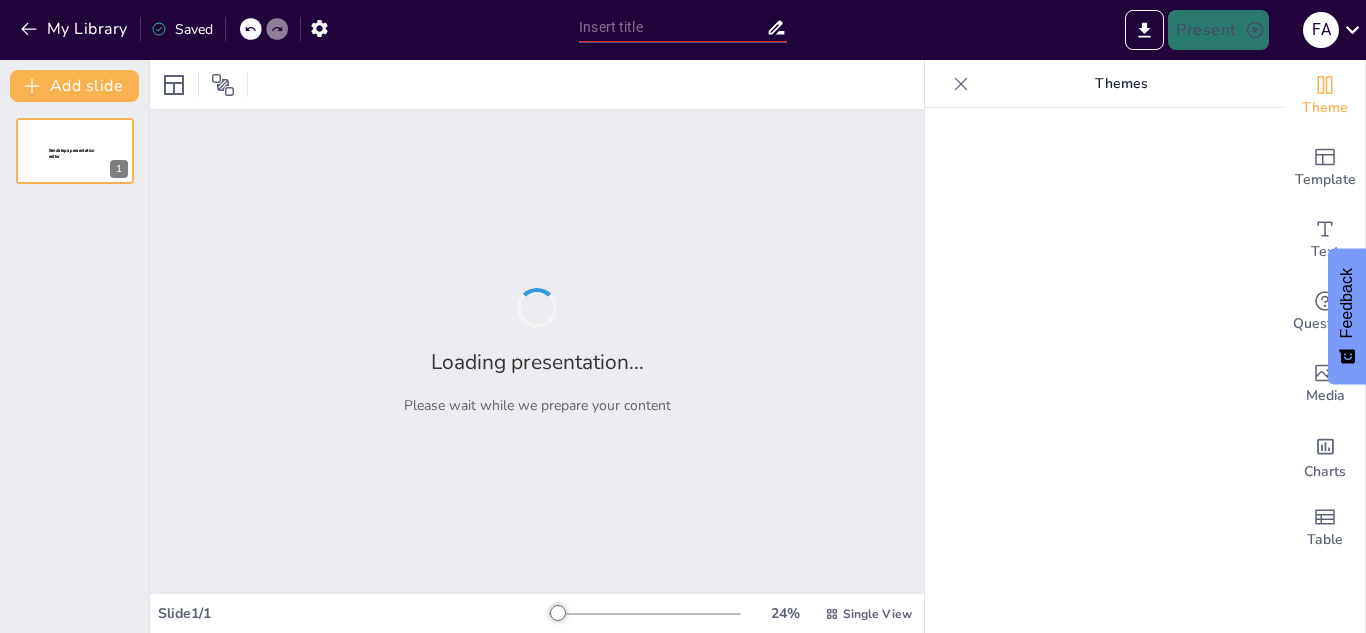 type on "Imported Presntacion para mujeres maltratantes.pptx" 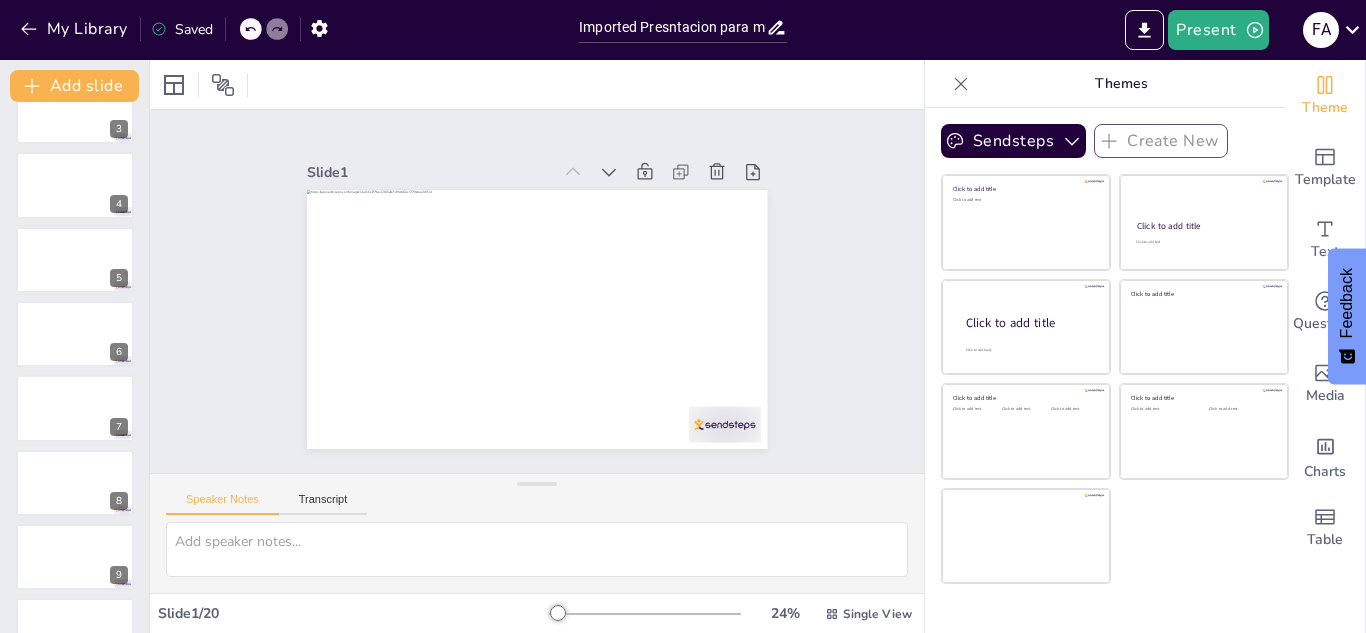 scroll, scrollTop: 0, scrollLeft: 0, axis: both 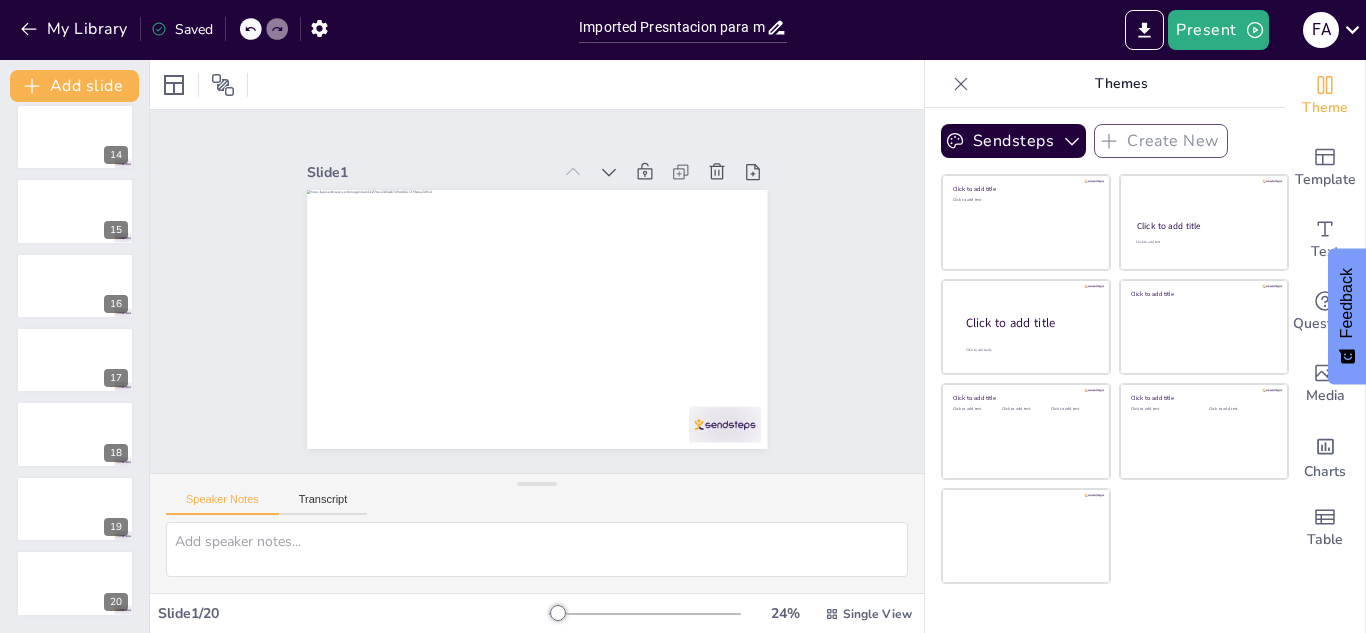 click on "Slide  1 Slide  2 Slide  3 Slide  4 Slide  5 Slide  6 Slide  7 Slide  8 Slide  9 Slide  10 Slide  11 Slide  12 Slide  13 Slide  14 Slide  15 Slide  16 Slide  17 Slide  18 Slide  19 Slide  20" at bounding box center (537, 291) 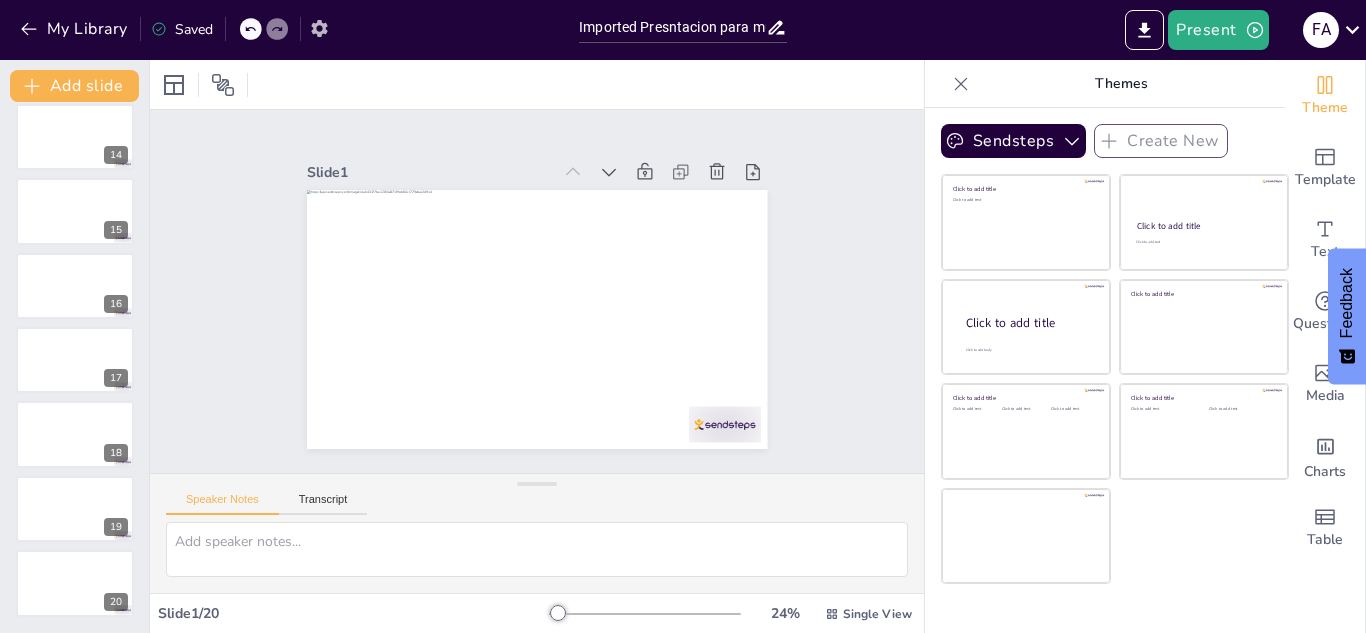 click 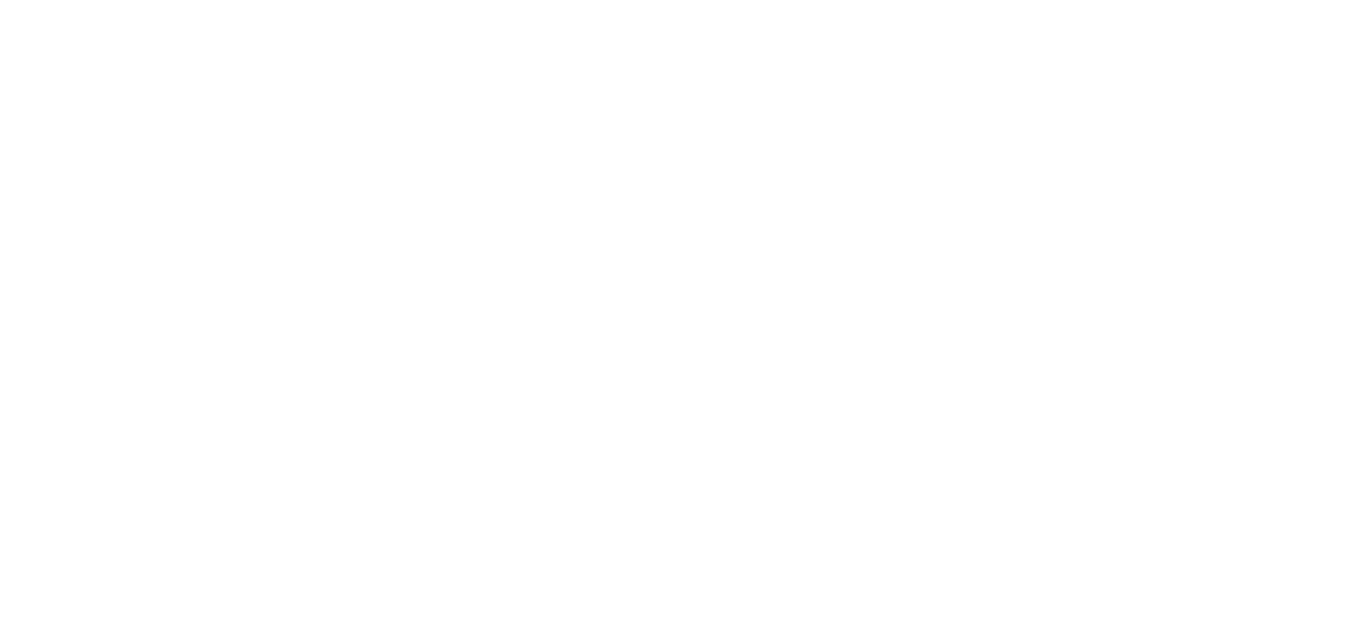 scroll, scrollTop: 0, scrollLeft: 0, axis: both 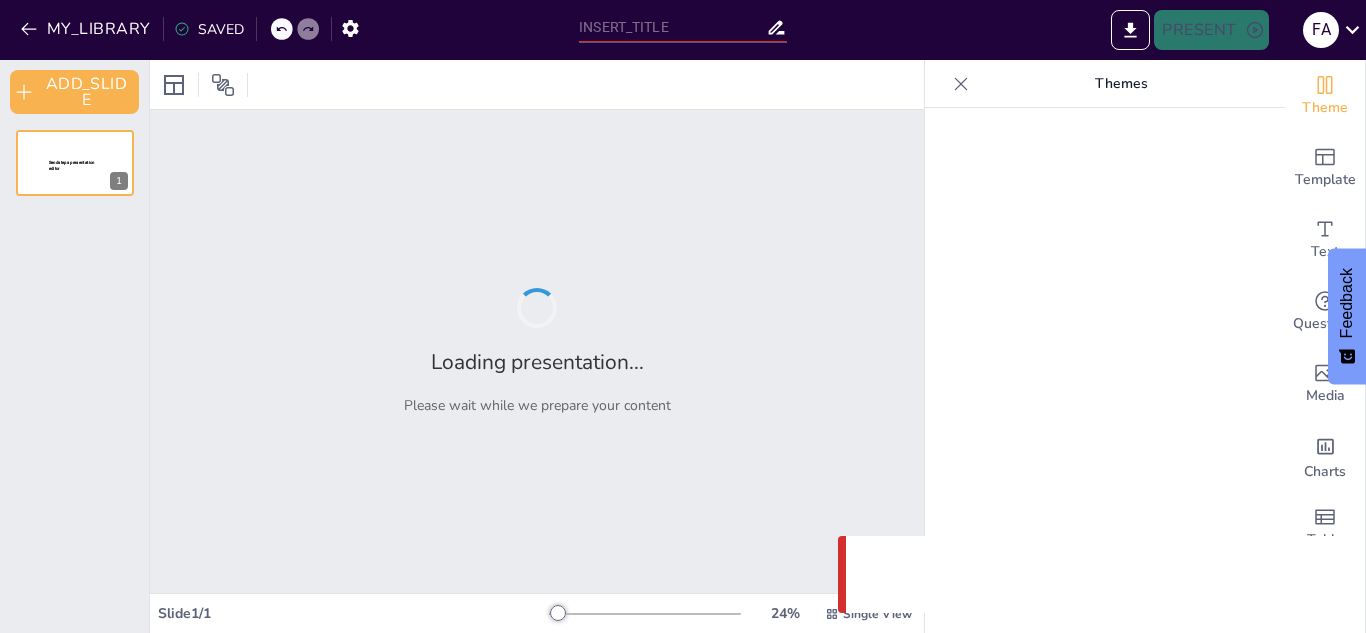 type on "Imported Presntacion para mujeres maltratantes.pptx" 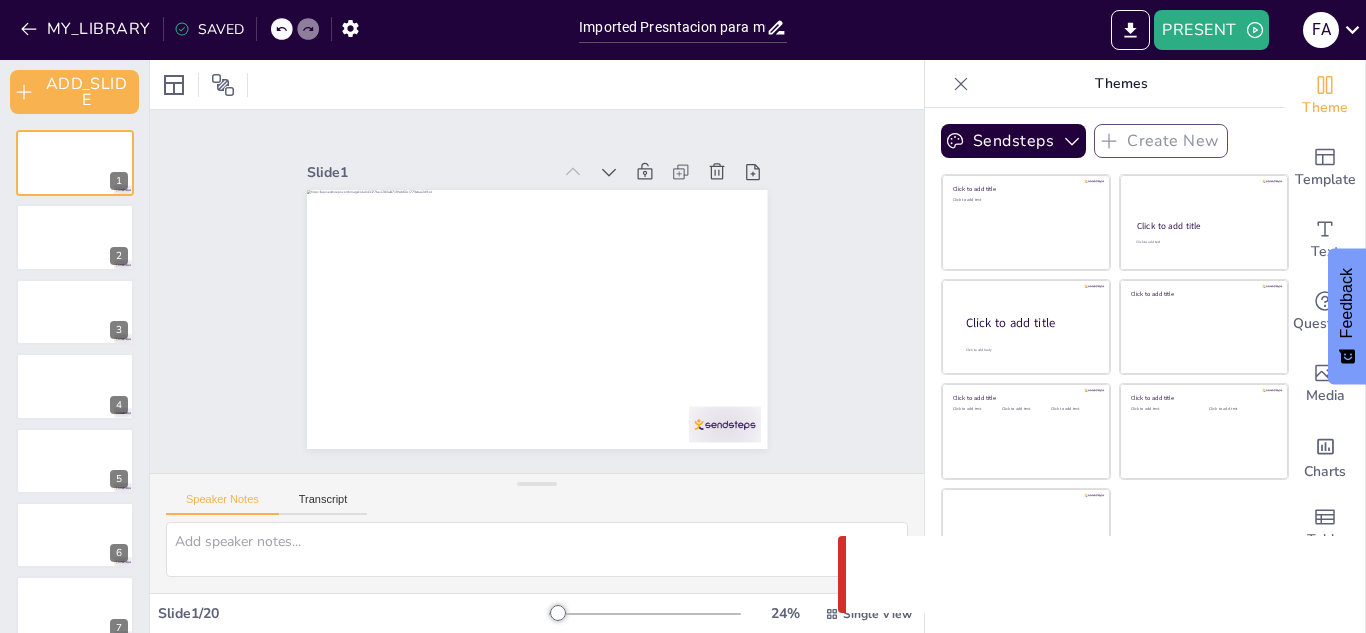 click 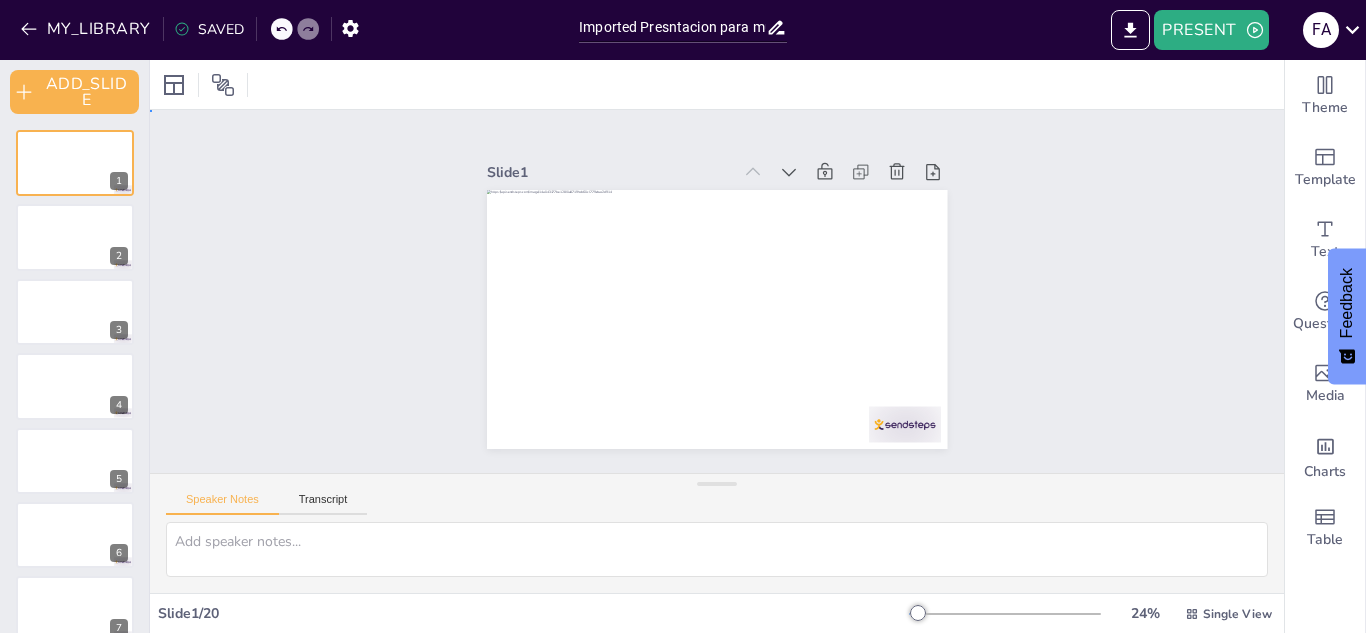 click on "Slide  1 Slide  2 Slide  3 Slide  4 Slide  5 Slide  6 Slide  7 Slide  8 Slide  9 Slide  10 Slide  11 Slide  12 Slide  13 Slide  14 Slide  15 Slide  16 Slide  17 Slide  18 Slide  19 Slide  20" at bounding box center (717, 291) 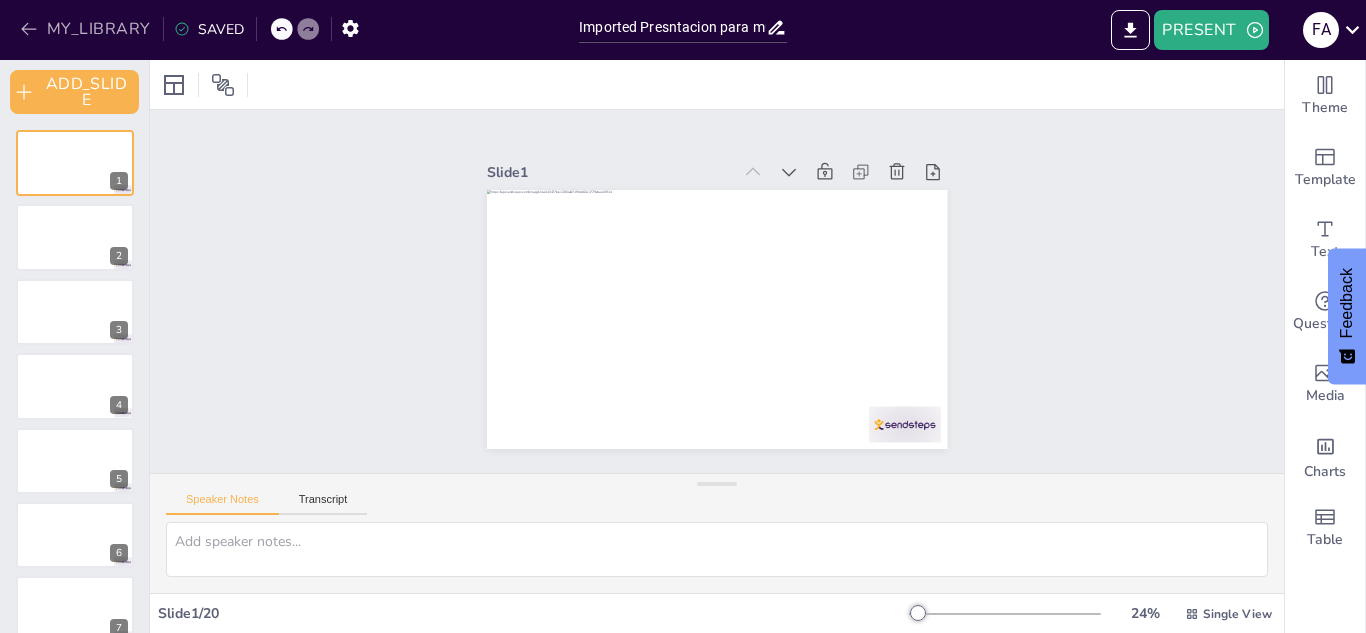 click 